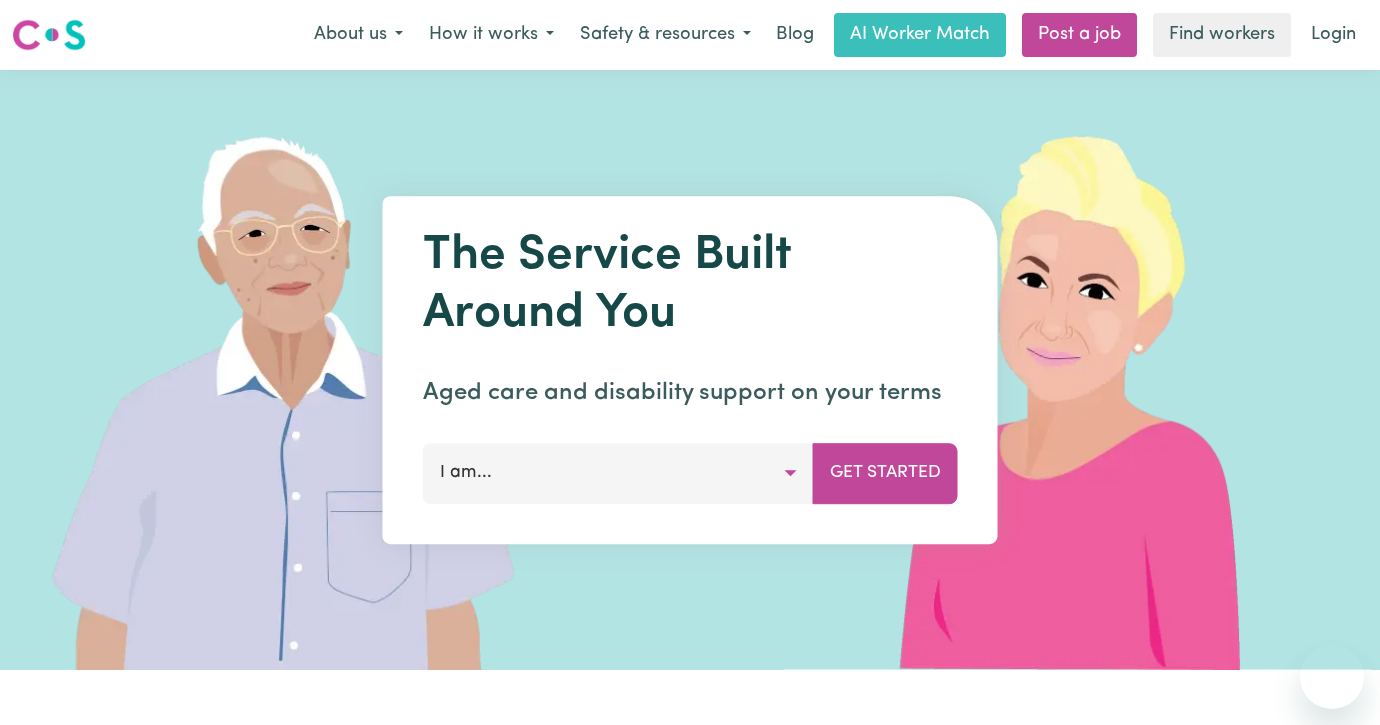 scroll, scrollTop: 0, scrollLeft: 0, axis: both 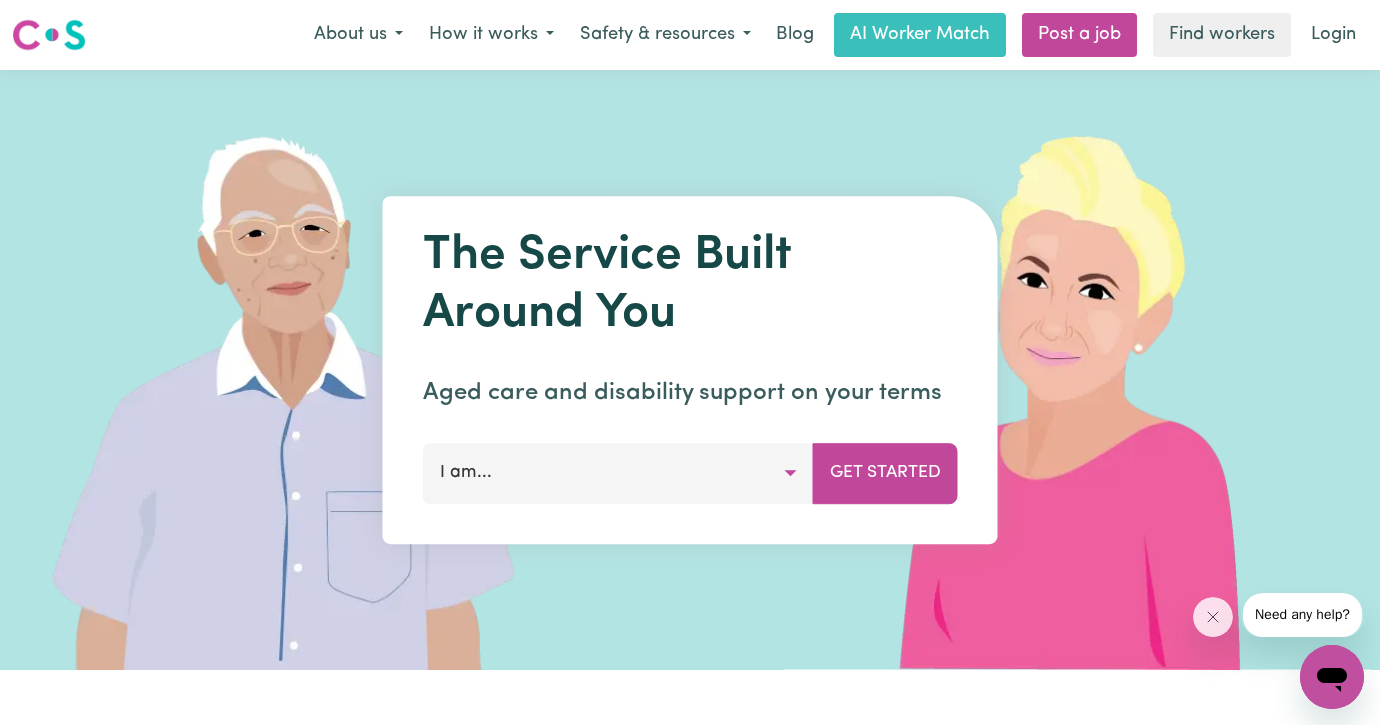 click on "I am..." at bounding box center [618, 473] 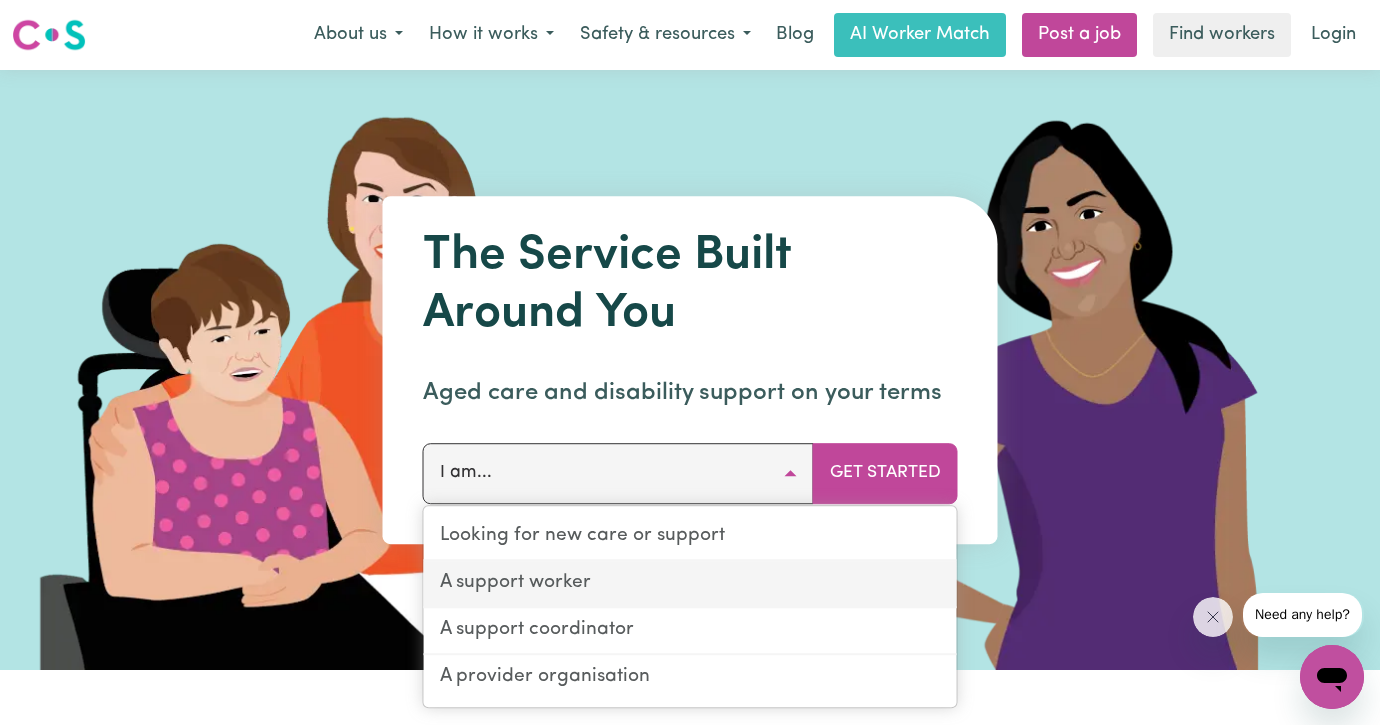click on "A support worker" at bounding box center [690, 584] 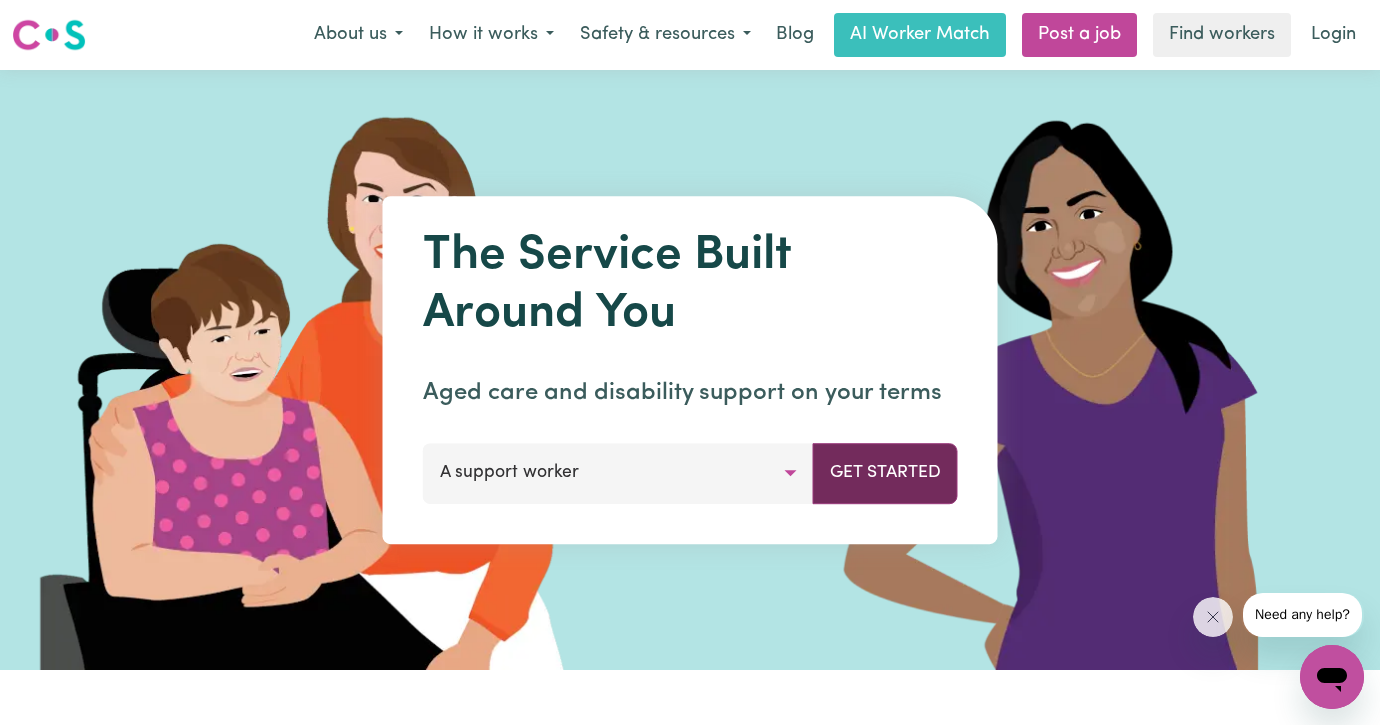 click on "Get Started" at bounding box center [885, 473] 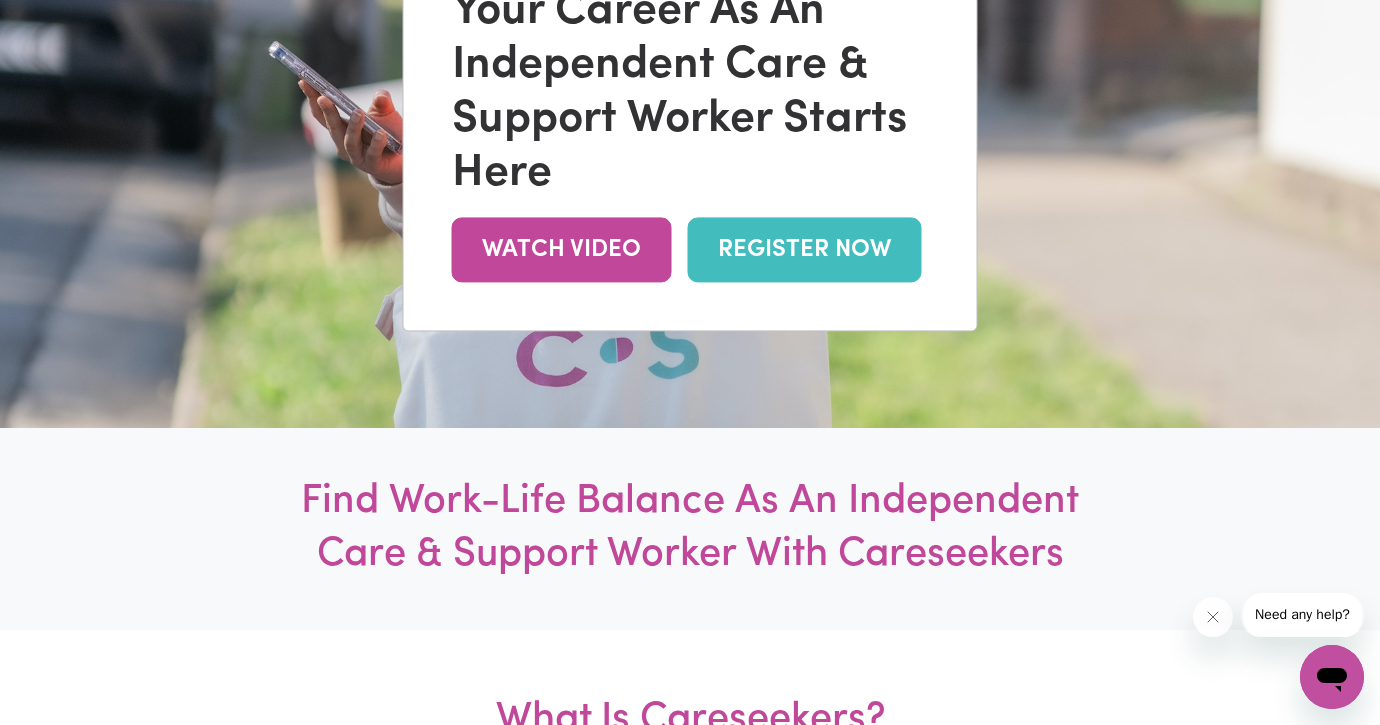 scroll, scrollTop: 370, scrollLeft: 0, axis: vertical 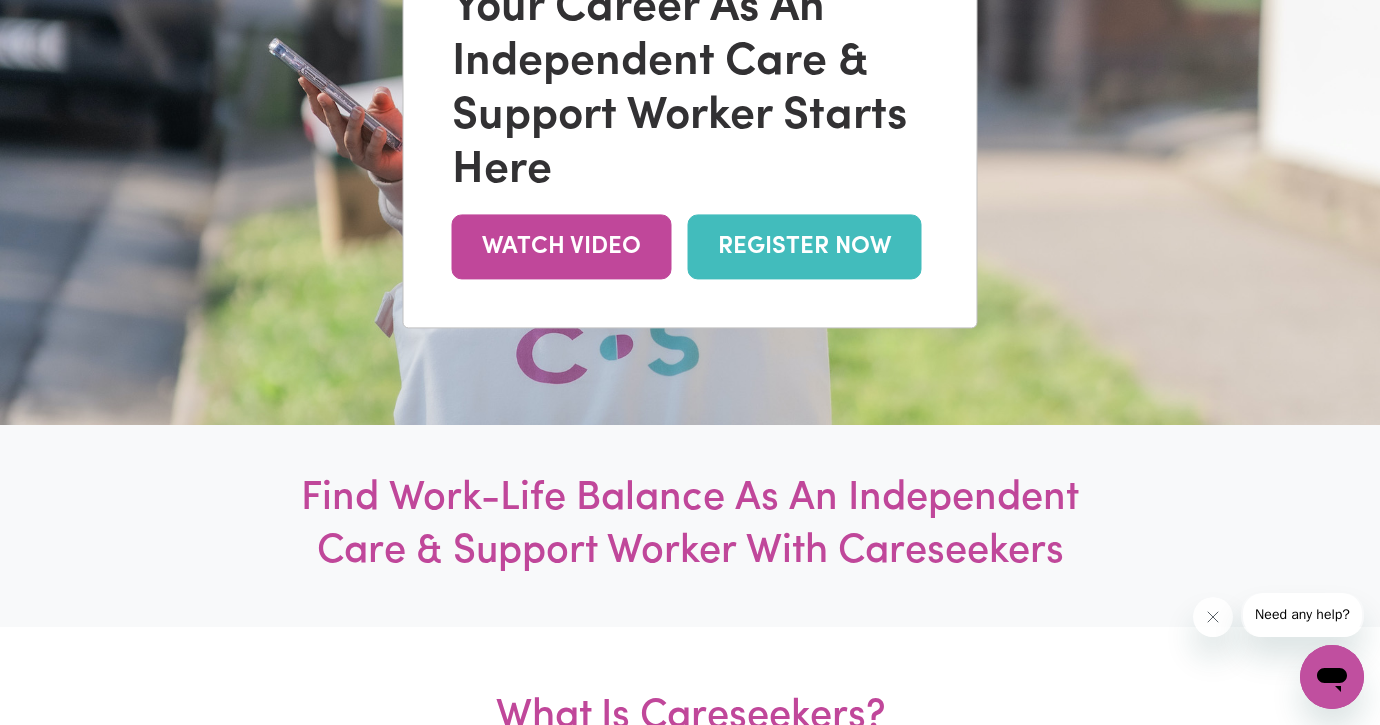 click on "REGISTER NOW" at bounding box center [805, 246] 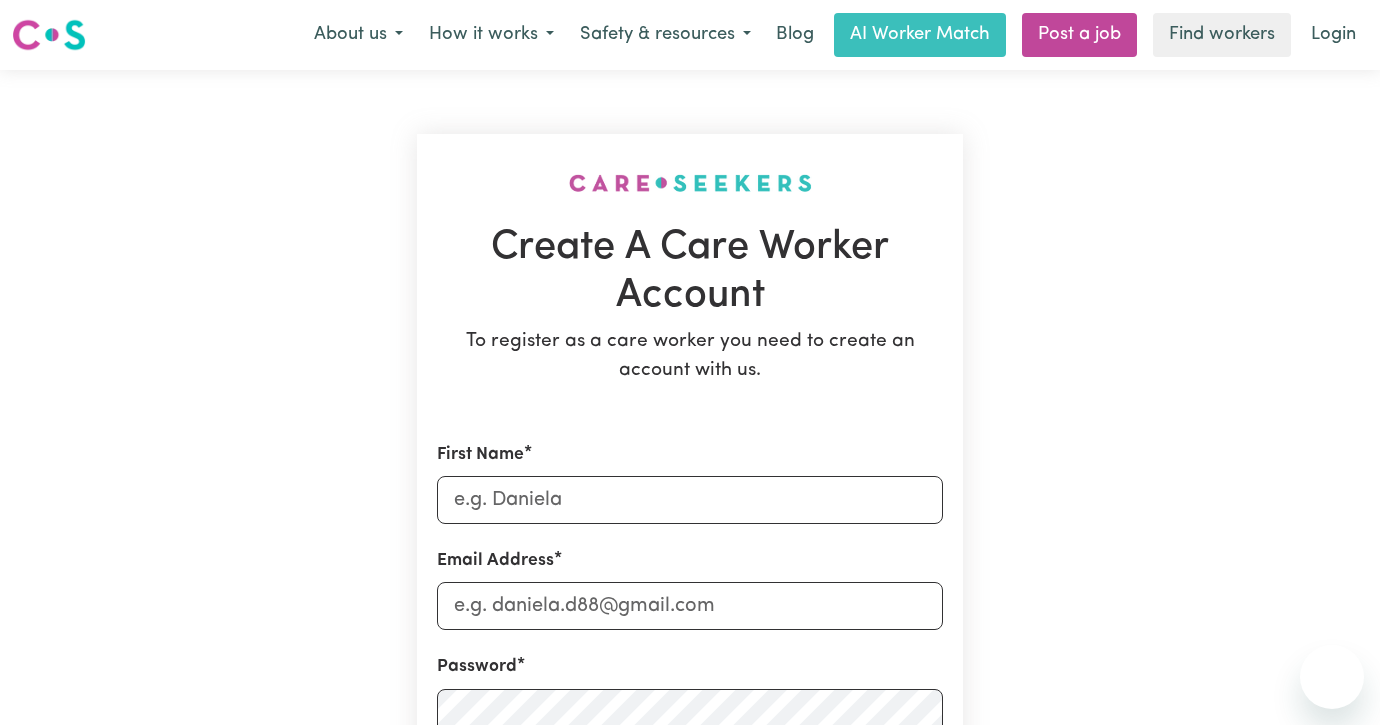 scroll, scrollTop: 0, scrollLeft: 0, axis: both 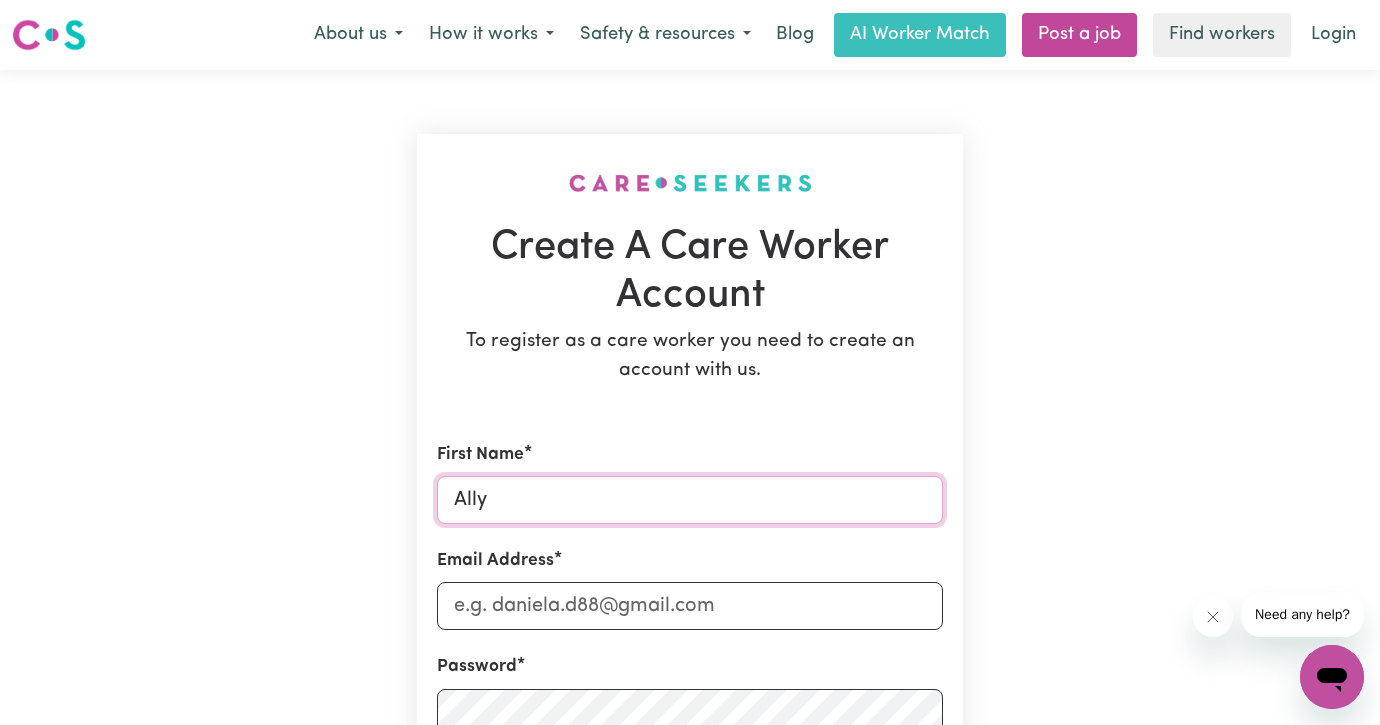 type on "Ally" 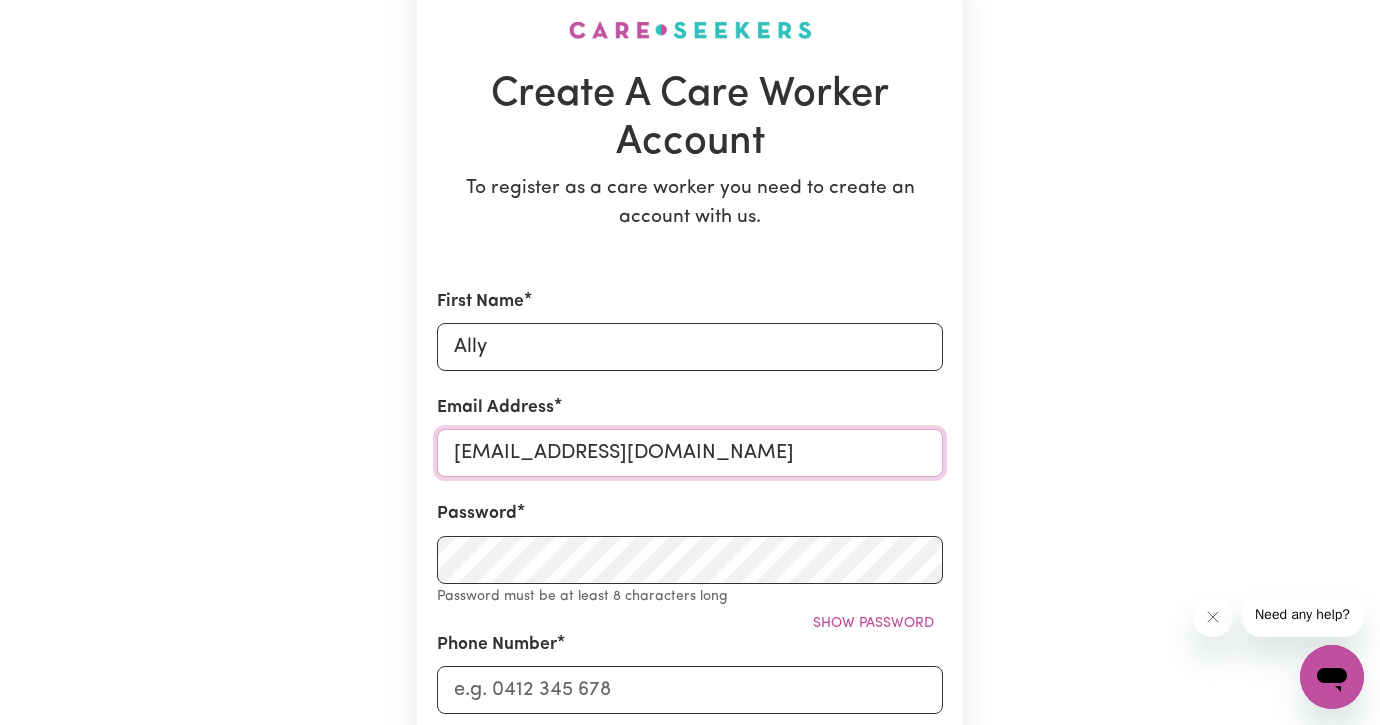 scroll, scrollTop: 157, scrollLeft: 0, axis: vertical 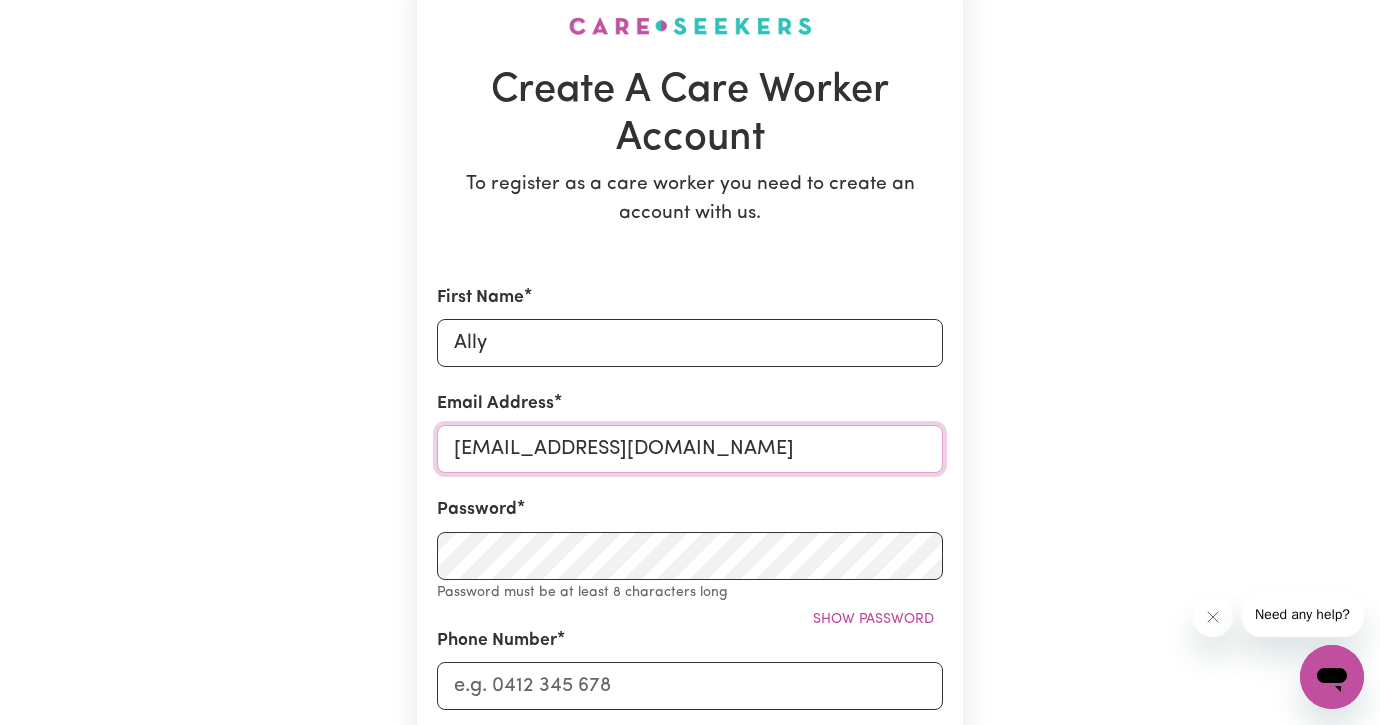 type on "allyjoykhan@icloud.com" 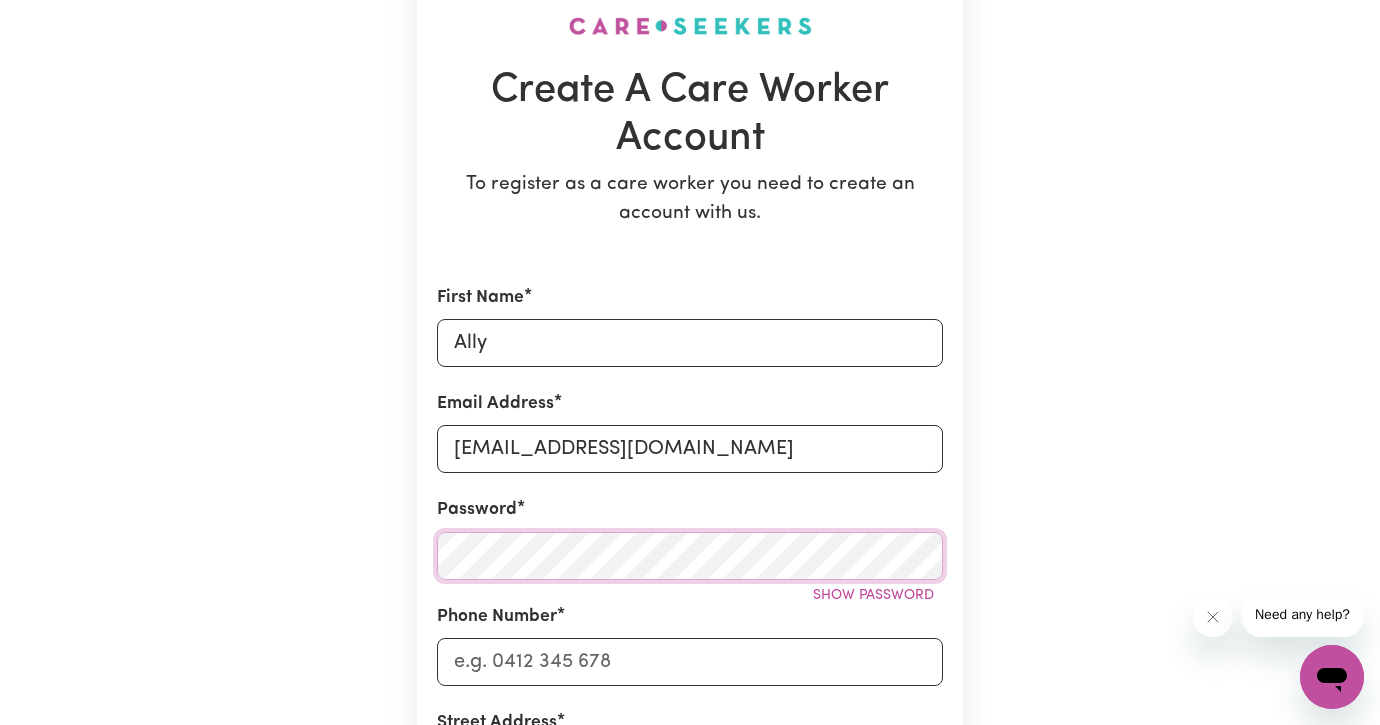 click on "First Name Ally Email Address allyjoykhan@icloud.com Password Show password Phone Number Street Address Suburb Where did you hear about us? By registering with Careseekers, you are agreeing to our Terms & Conditions and acknowledge that you will work as and Independent Contractor under our Code of Conduct. I have read and accept the Careseekers  Terms & Conditions  and  Code of Conduct I have read and understand the  Terms of Engagement I have read and accept the  NDIS Code of Conduct I have read and accept the  Aged Care Code of Conduct Create My Account" at bounding box center (690, 803) 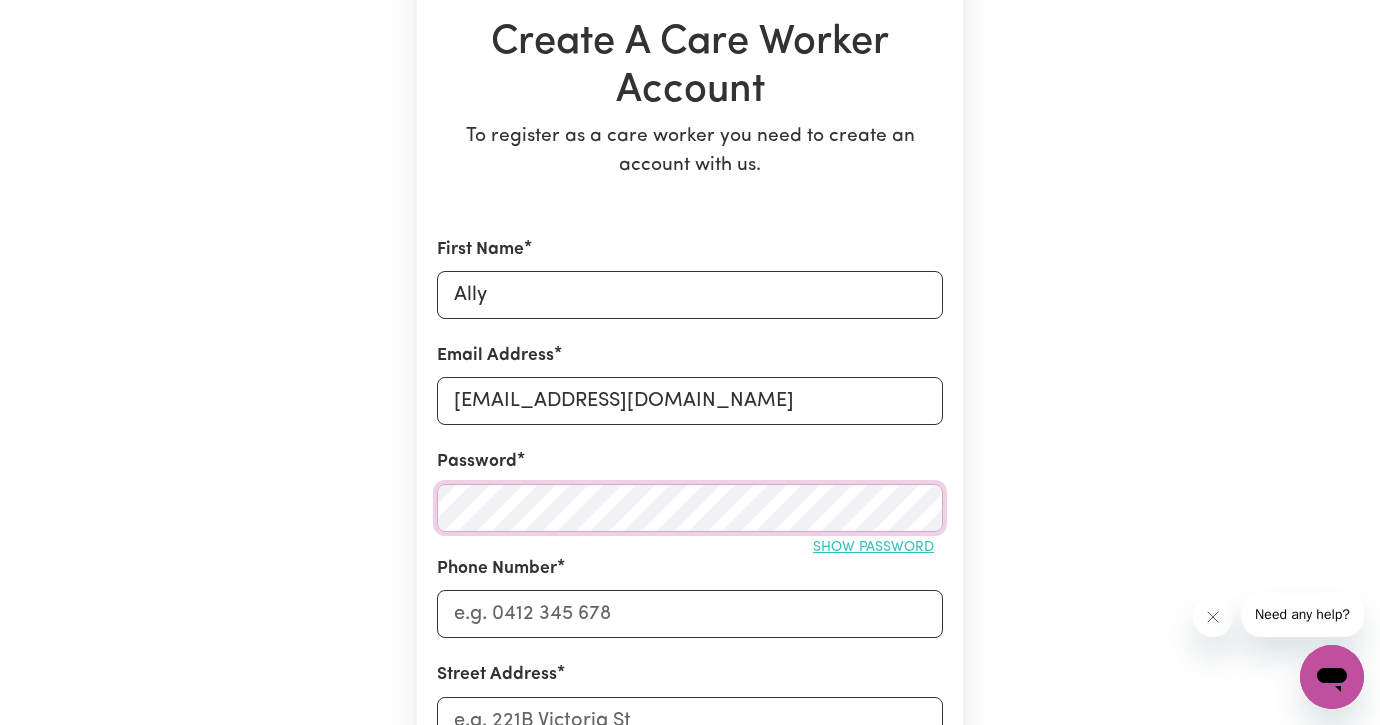 scroll, scrollTop: 208, scrollLeft: 0, axis: vertical 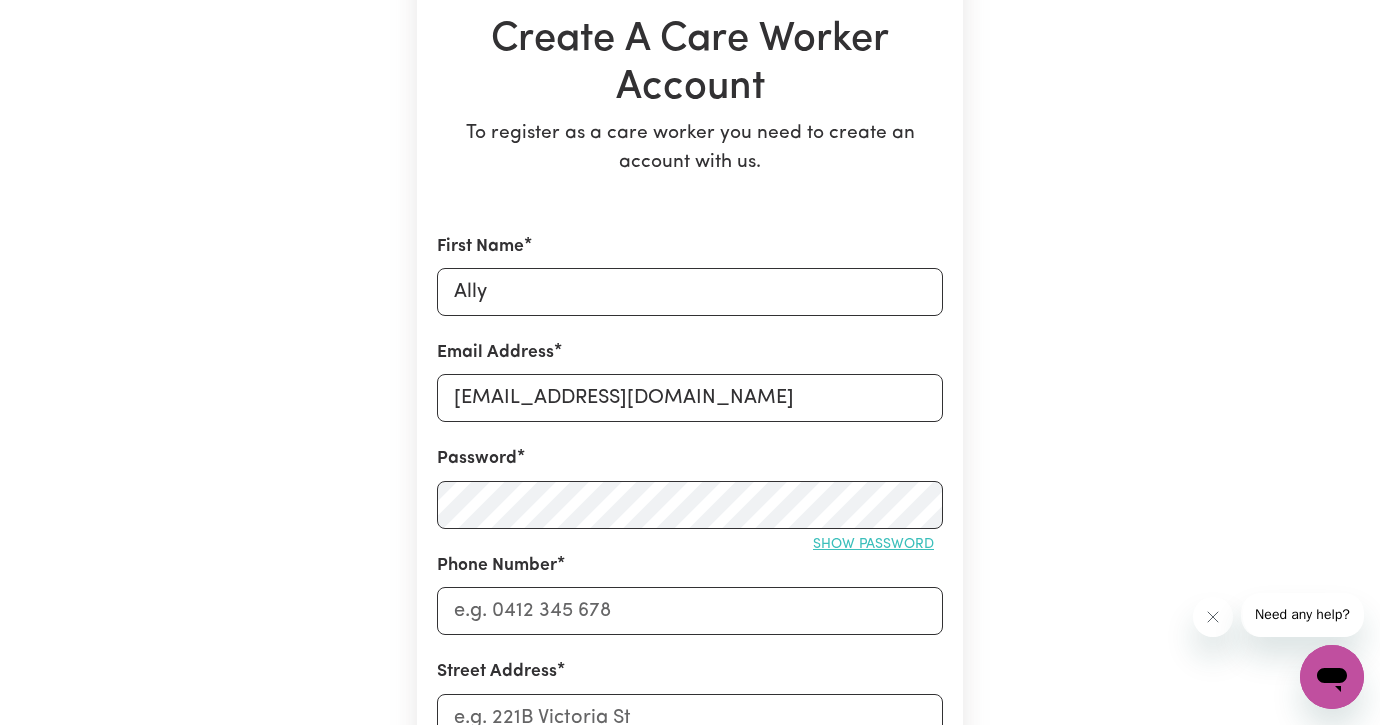 click on "Show password" at bounding box center (873, 544) 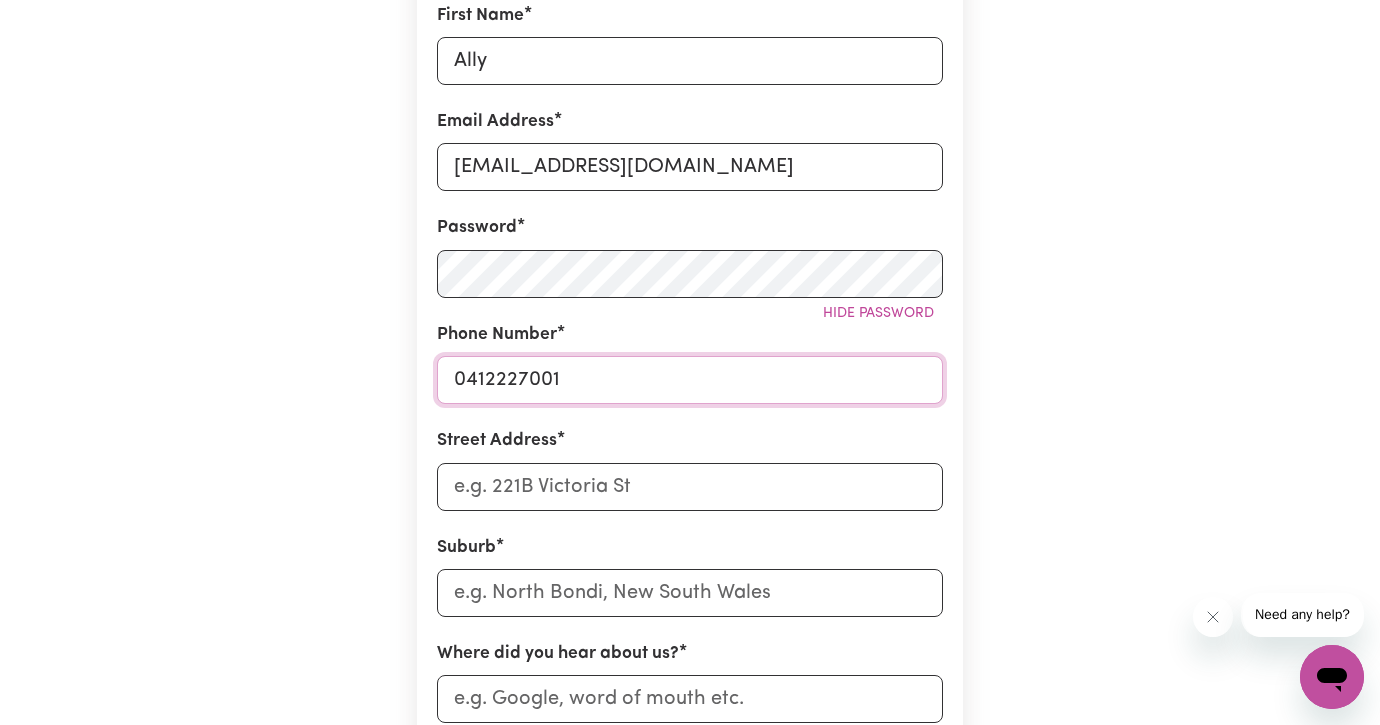 scroll, scrollTop: 447, scrollLeft: 0, axis: vertical 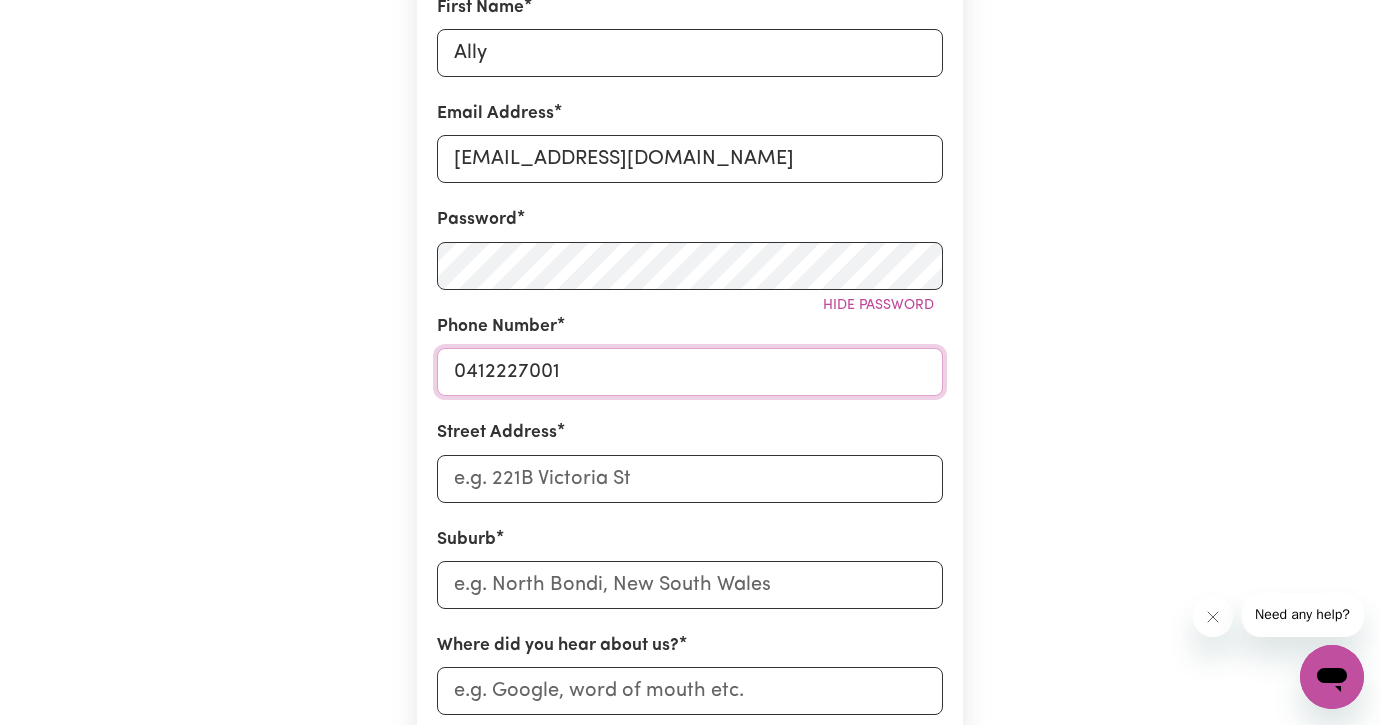 type on "0412227001" 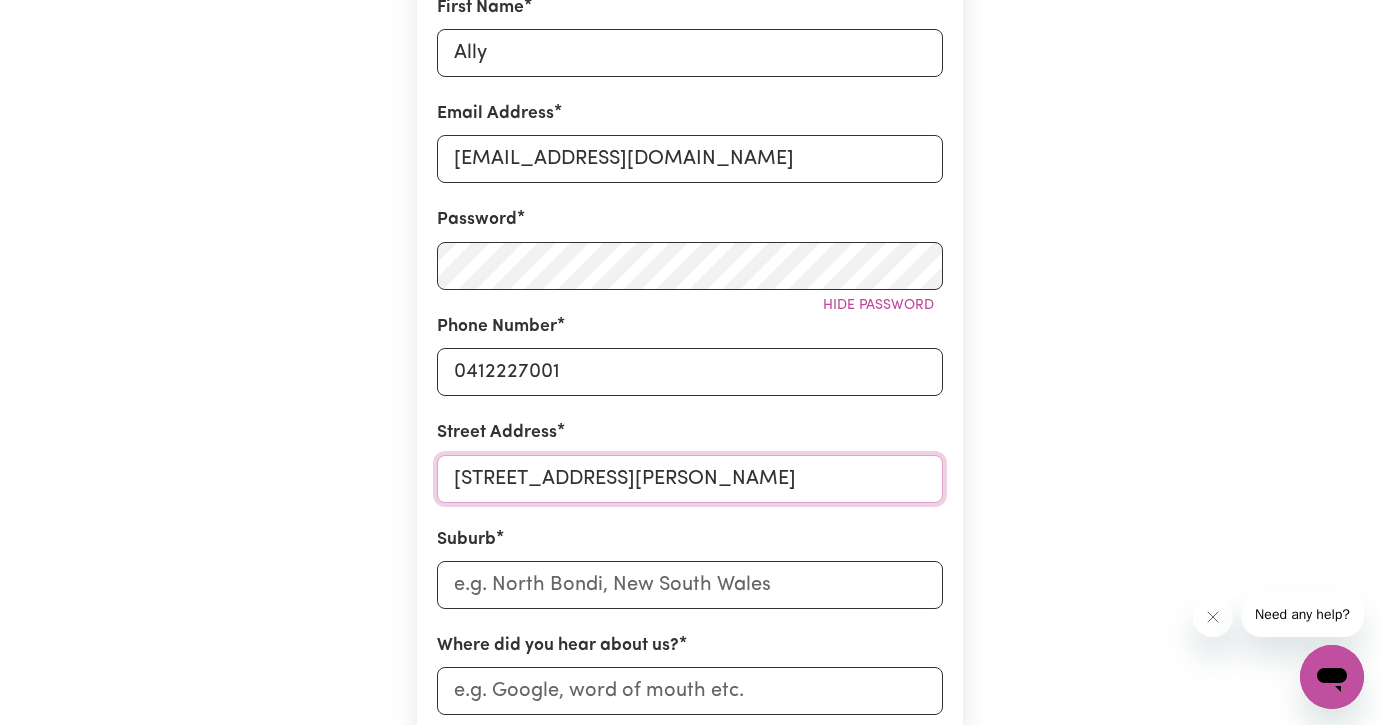 type on "126 Wingrove Street" 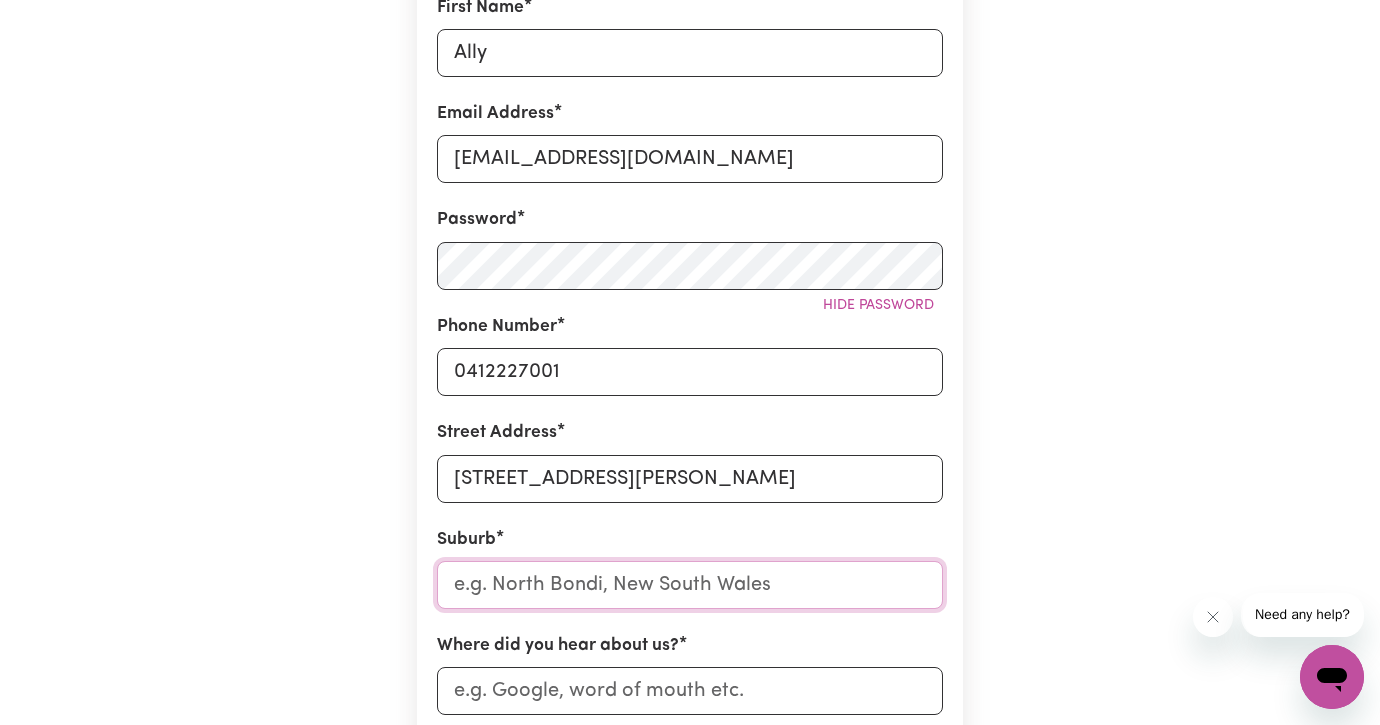 click at bounding box center [690, 585] 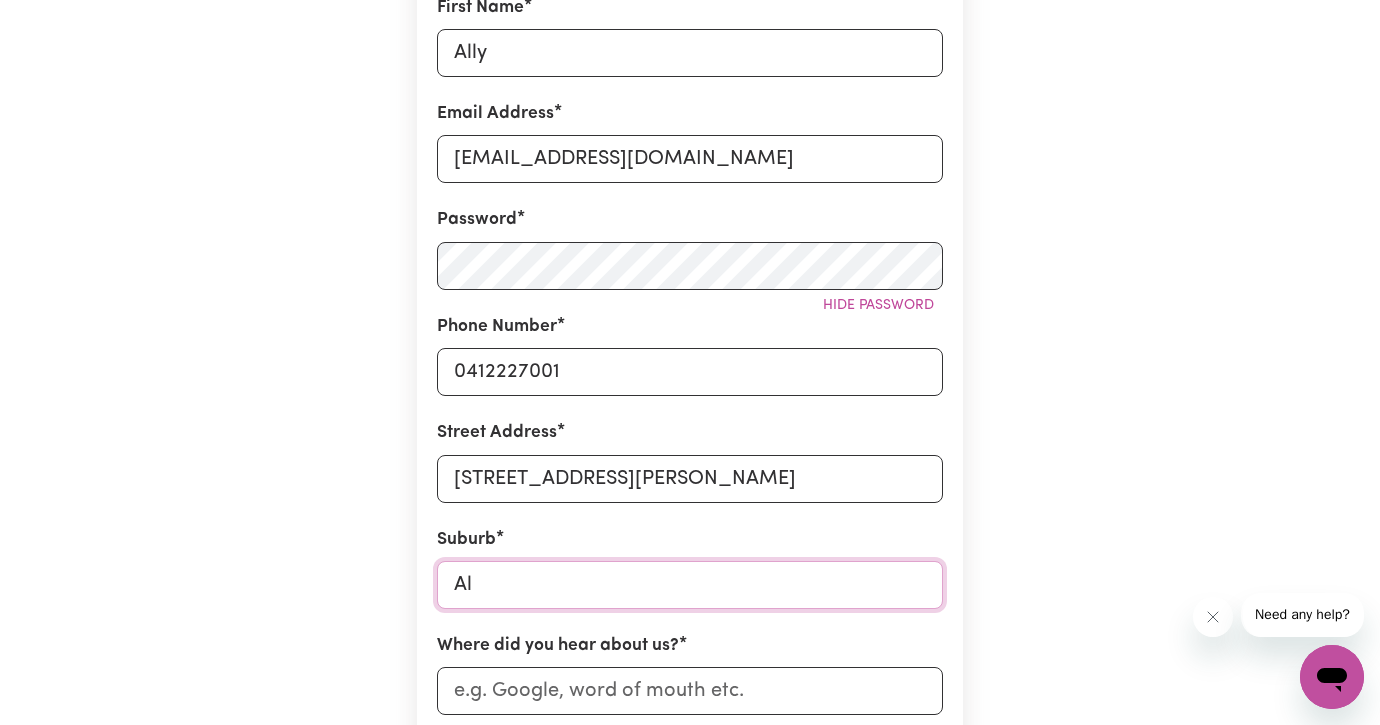 type on "Alp" 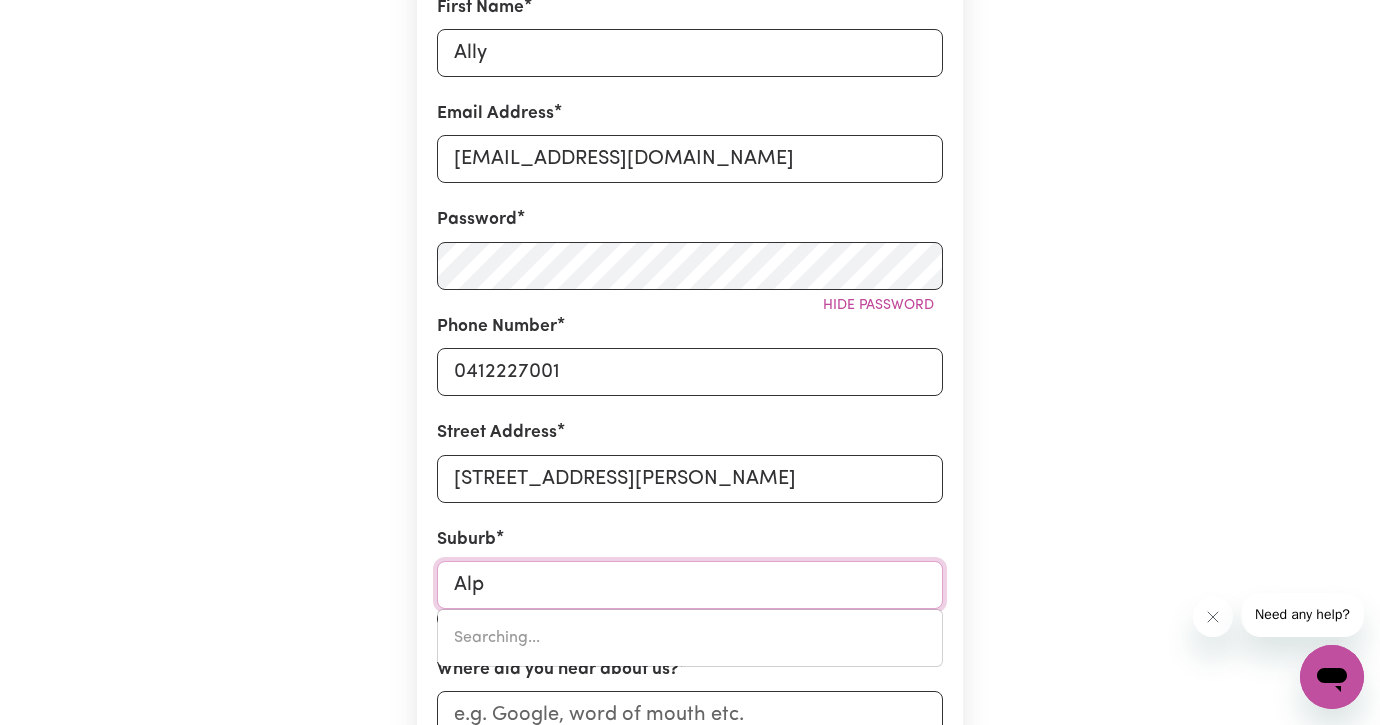 type on "AlpANA, South Australia, 5730" 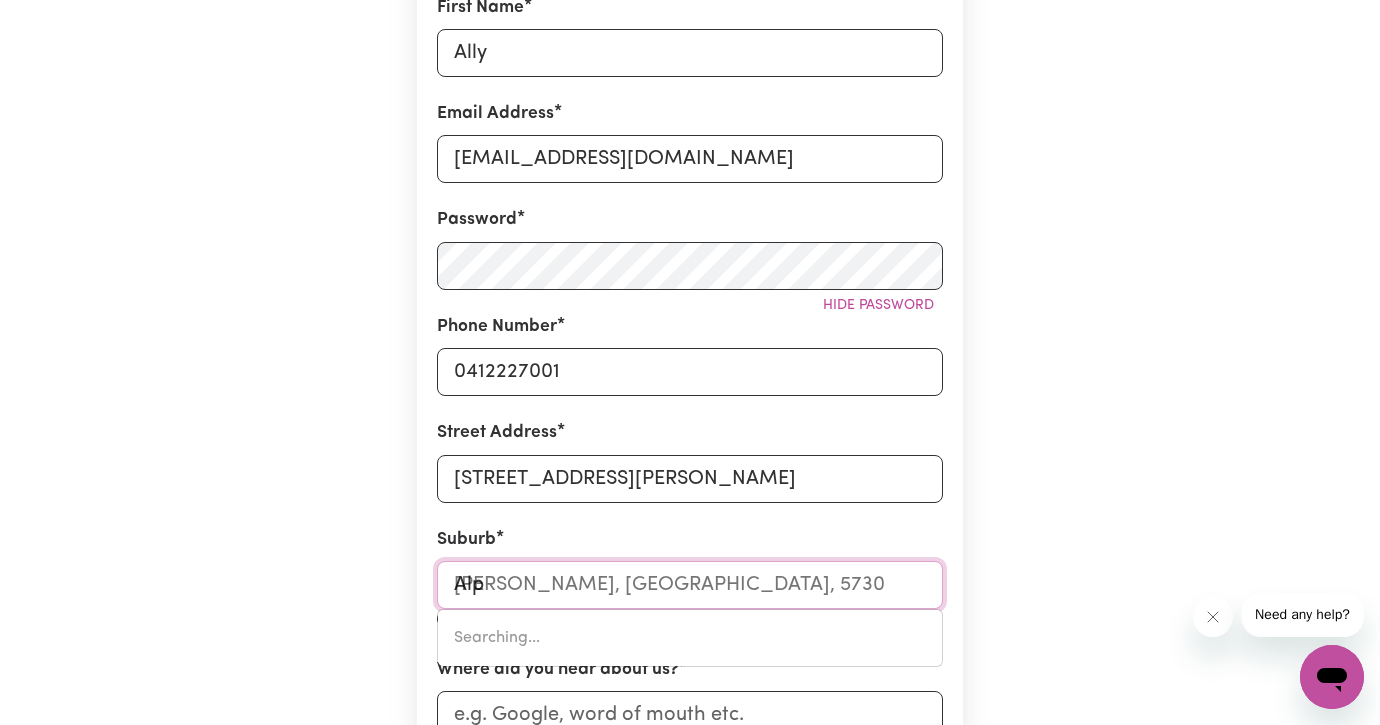type on "Alph" 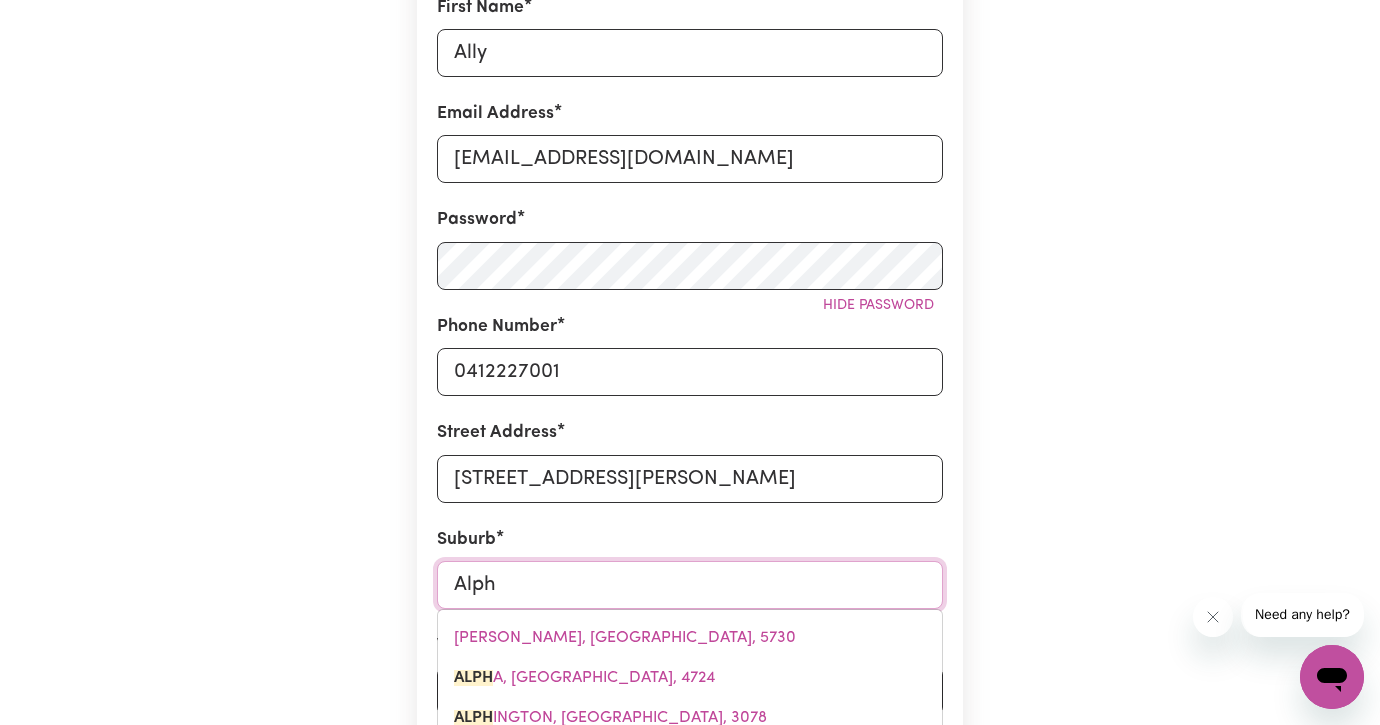 type on "AlphA, Queensland, 4724" 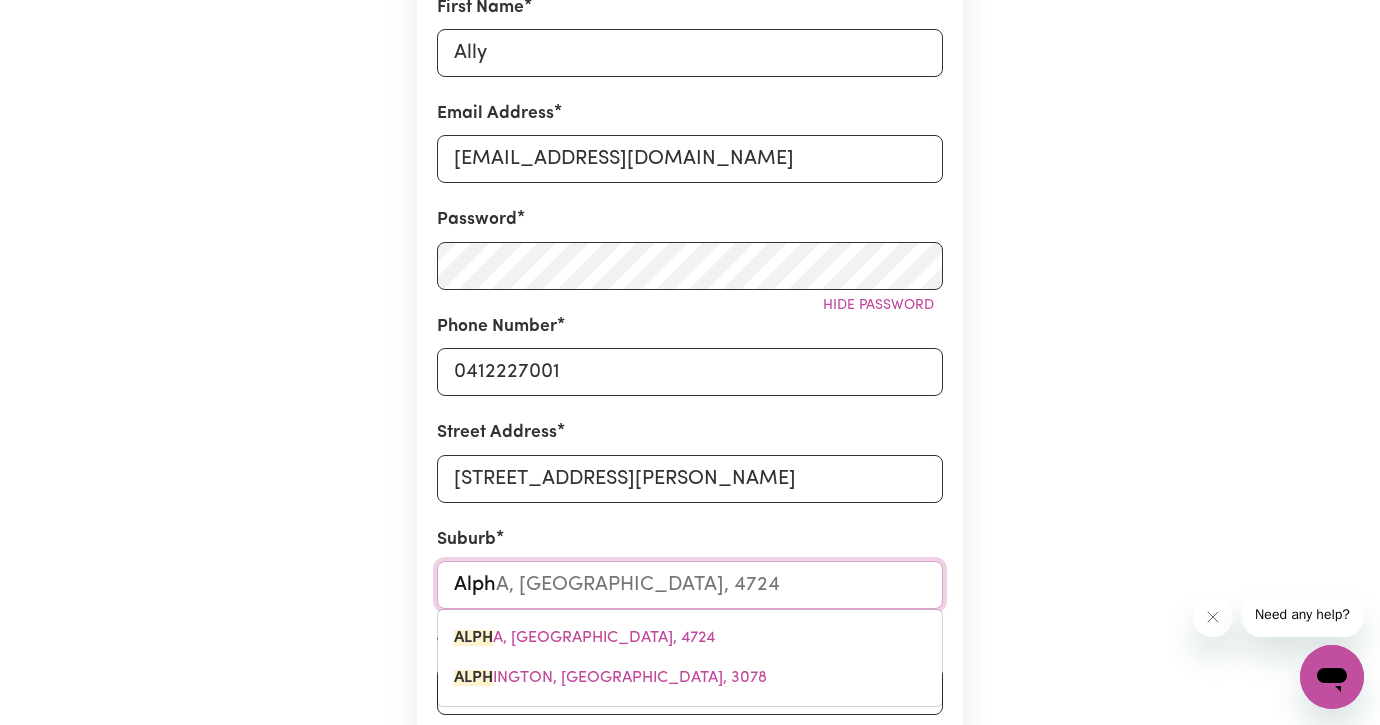 type on "Alphi" 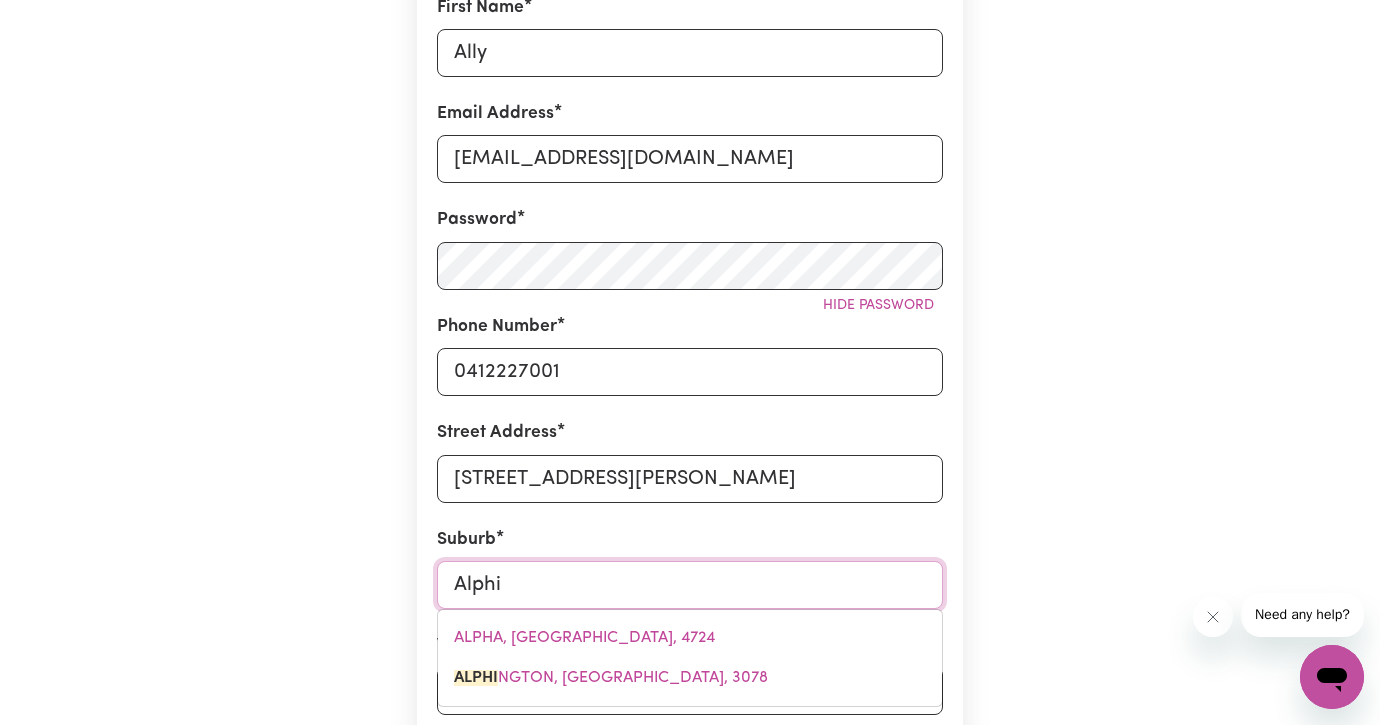 type on "AlphiNGTON, Victoria, 3078" 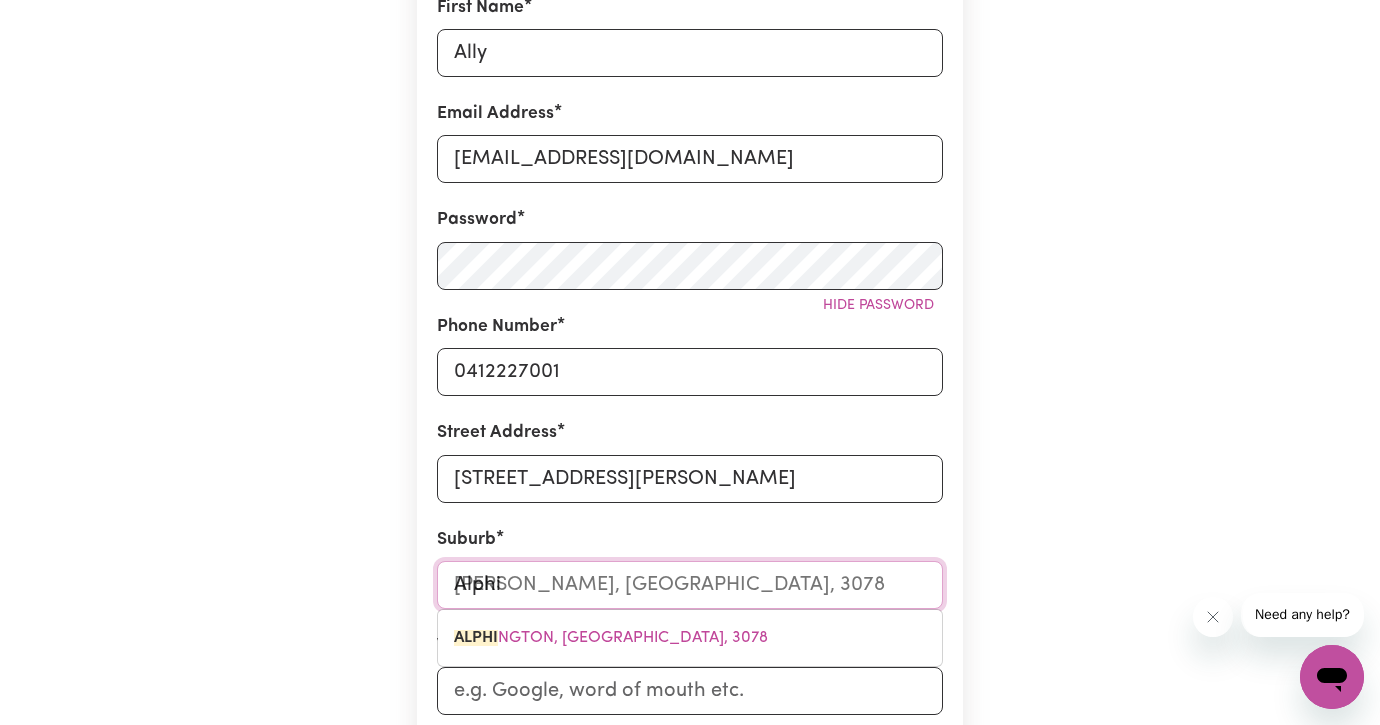 type on "Alpha" 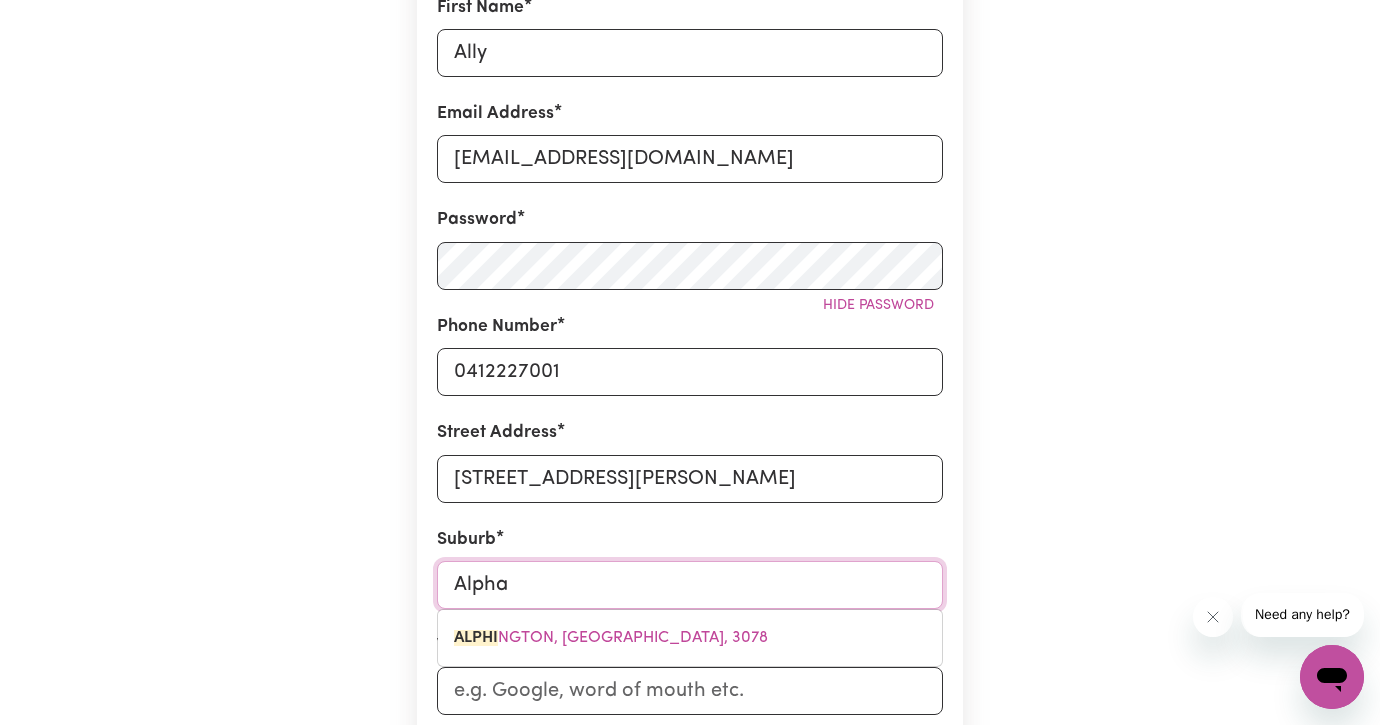 drag, startPoint x: 649, startPoint y: 570, endPoint x: 709, endPoint y: 583, distance: 61.39218 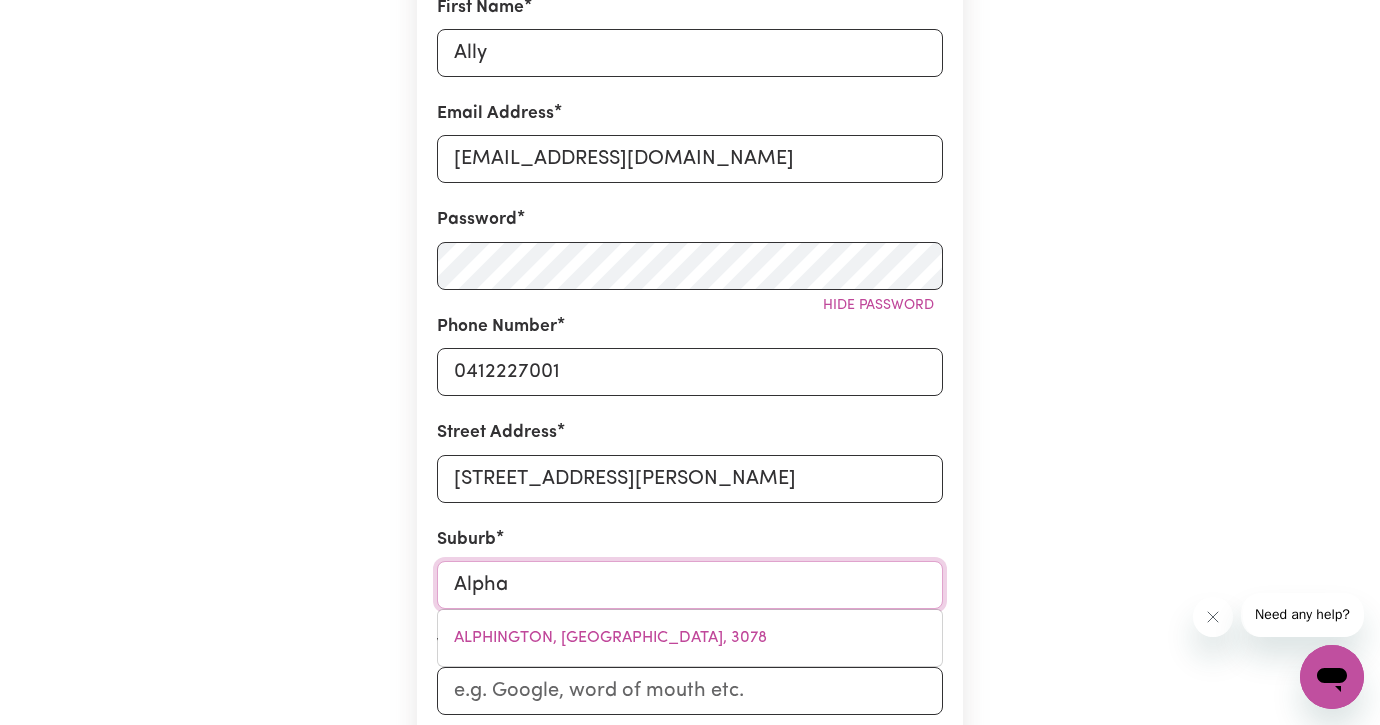 type on "Alph" 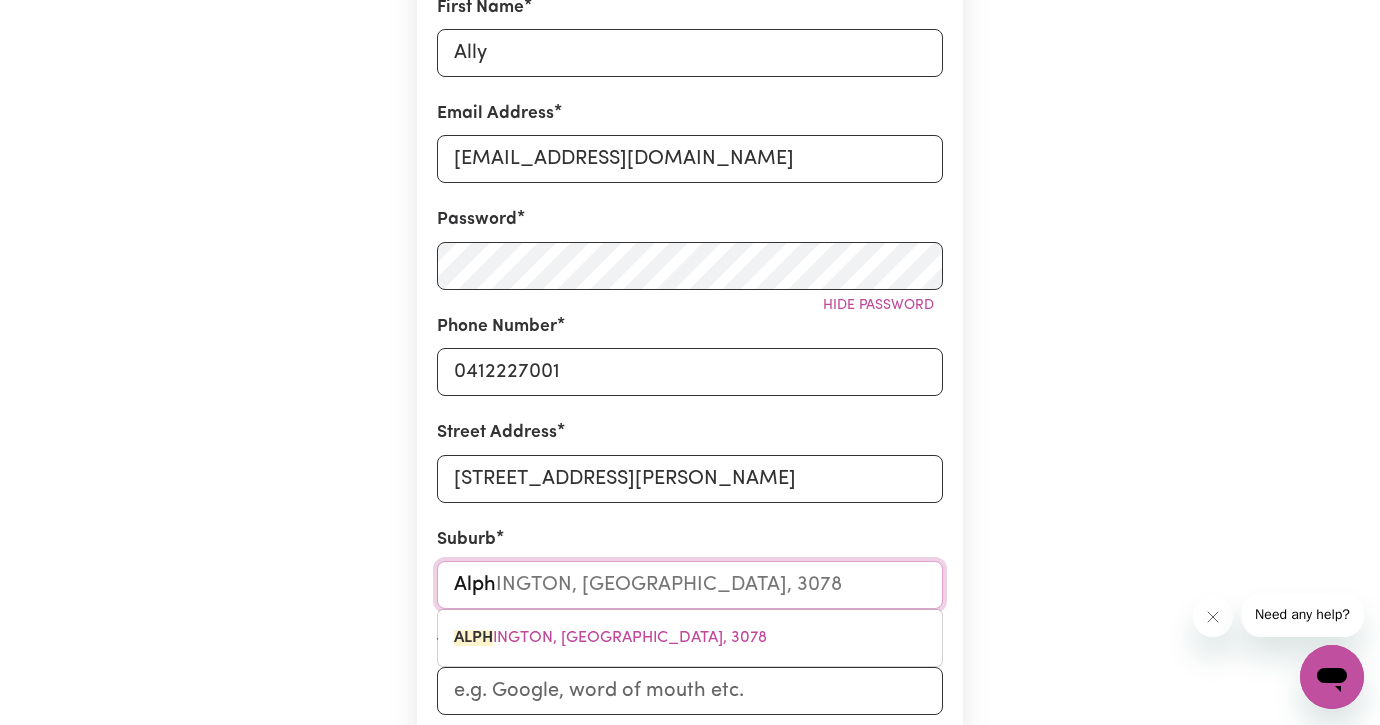 type on "AlphA, Queensland, 4724" 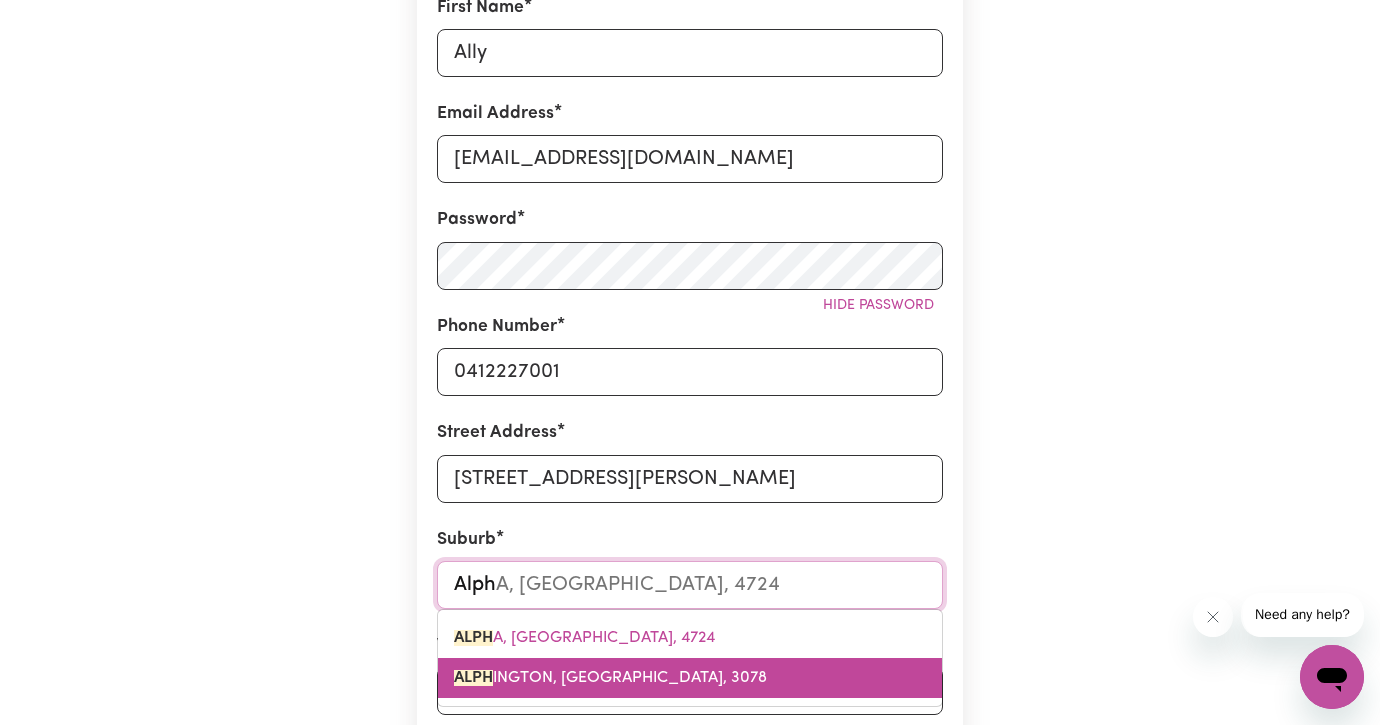 click on "ALPH INGTON, Victoria, 3078" at bounding box center [690, 678] 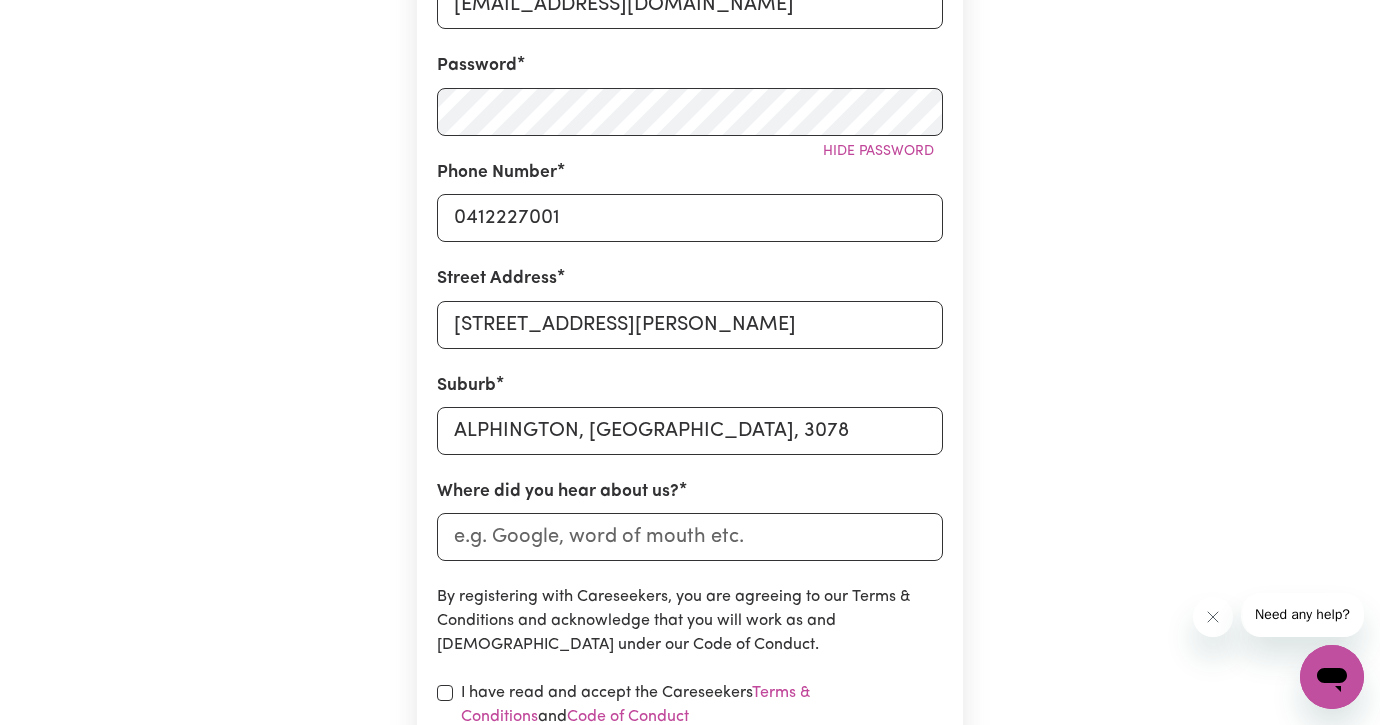 scroll, scrollTop: 617, scrollLeft: 0, axis: vertical 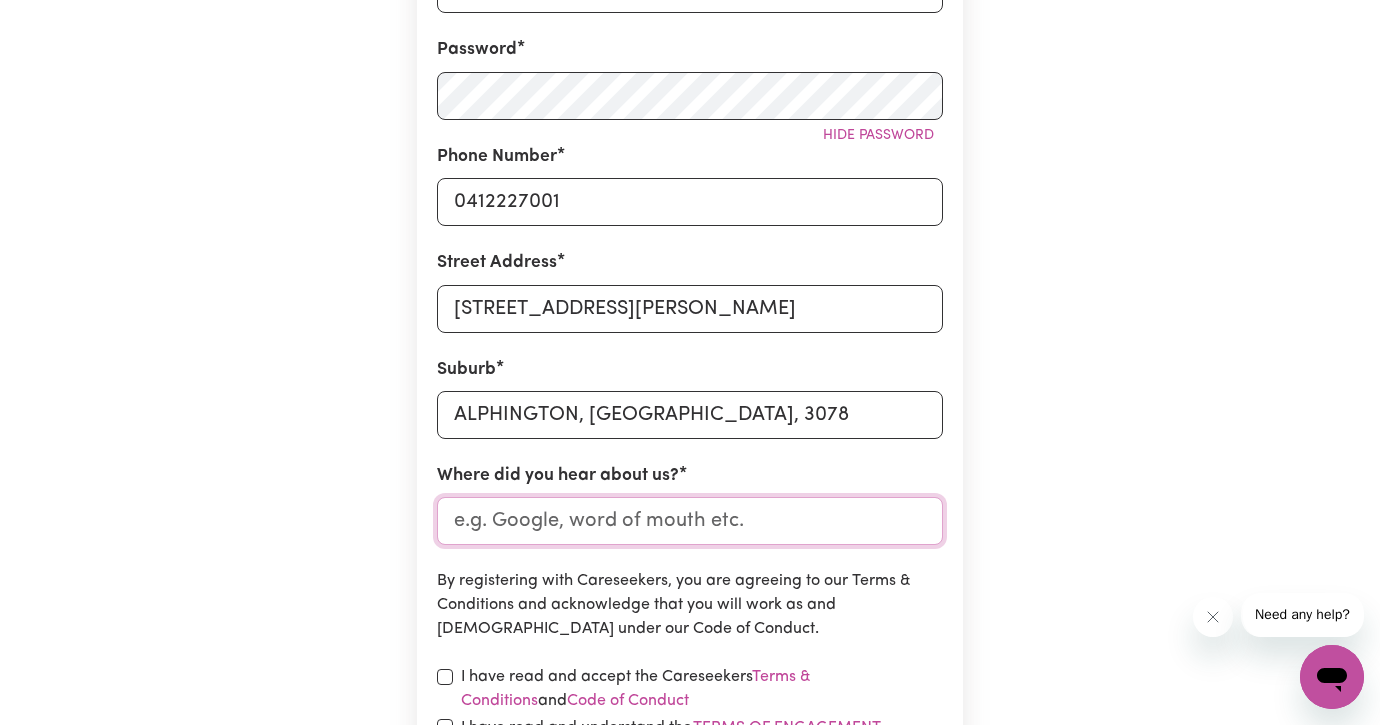 click on "Where did you hear about us?" at bounding box center (690, 521) 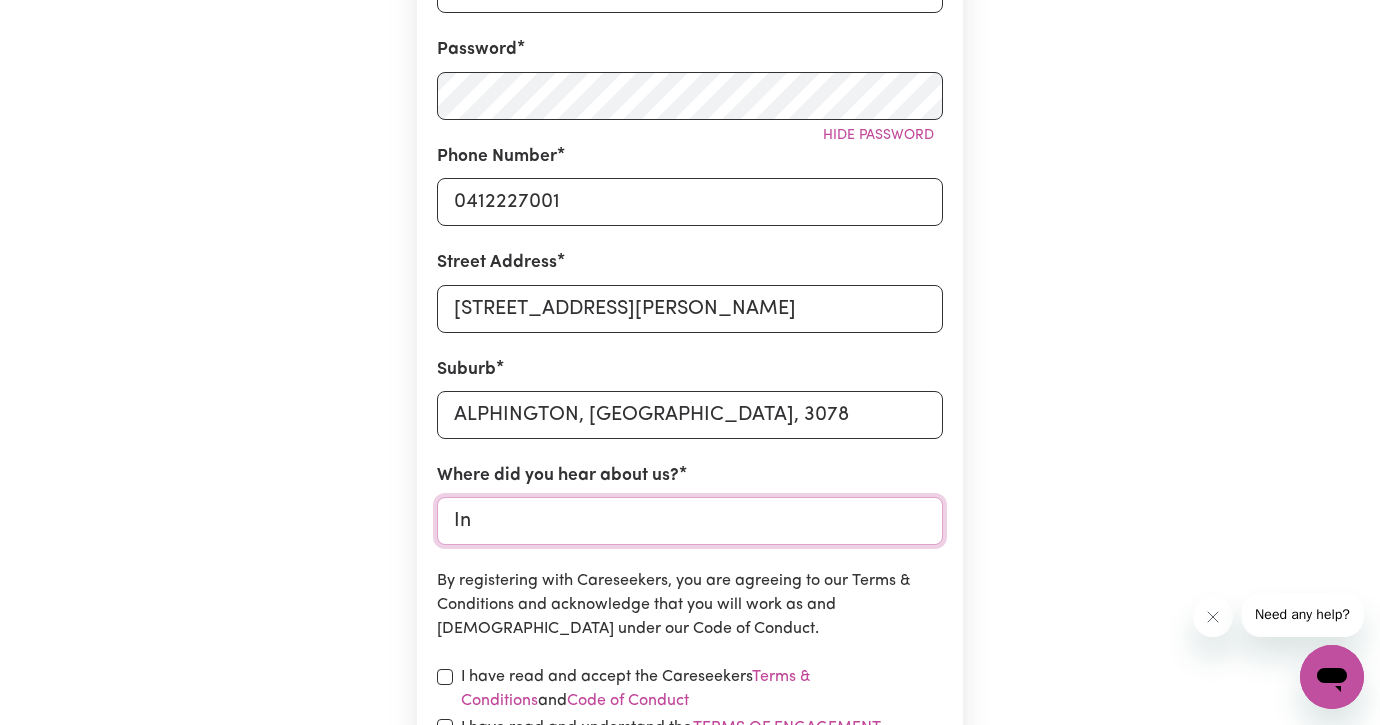 type on "I" 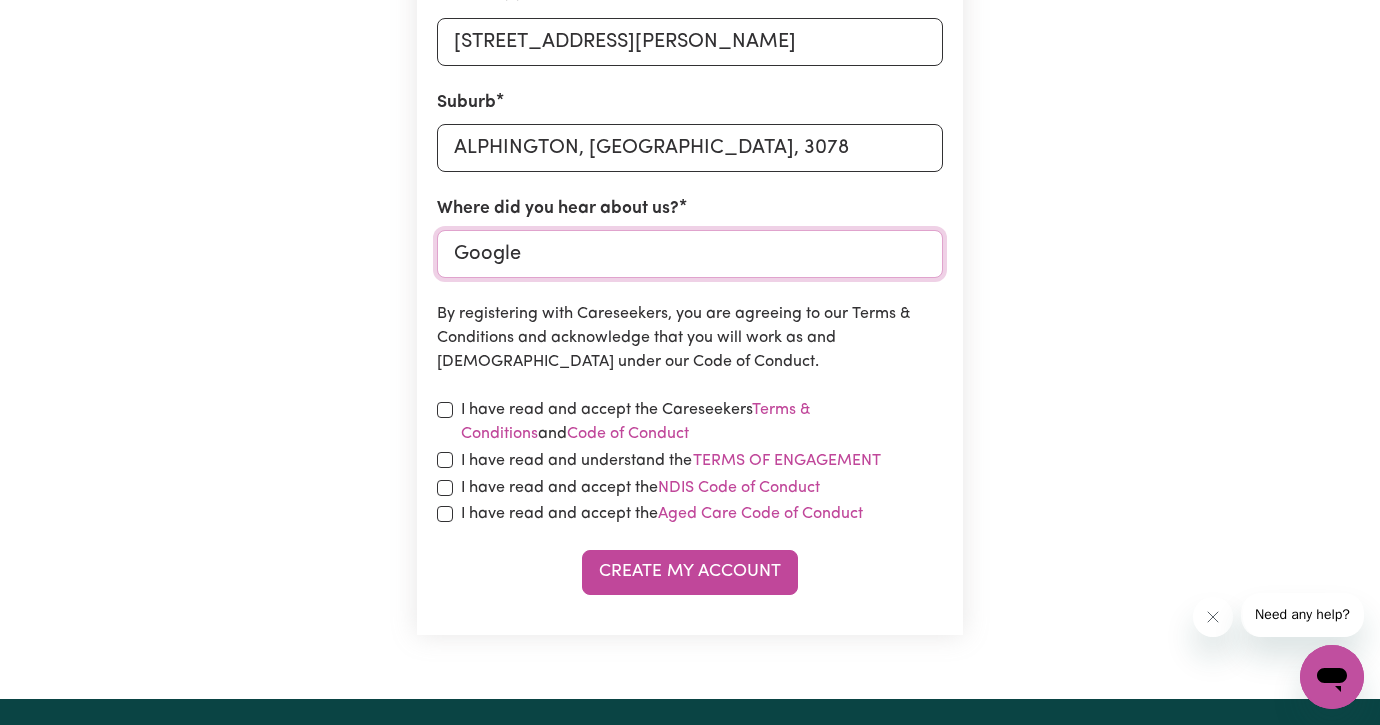 scroll, scrollTop: 886, scrollLeft: 0, axis: vertical 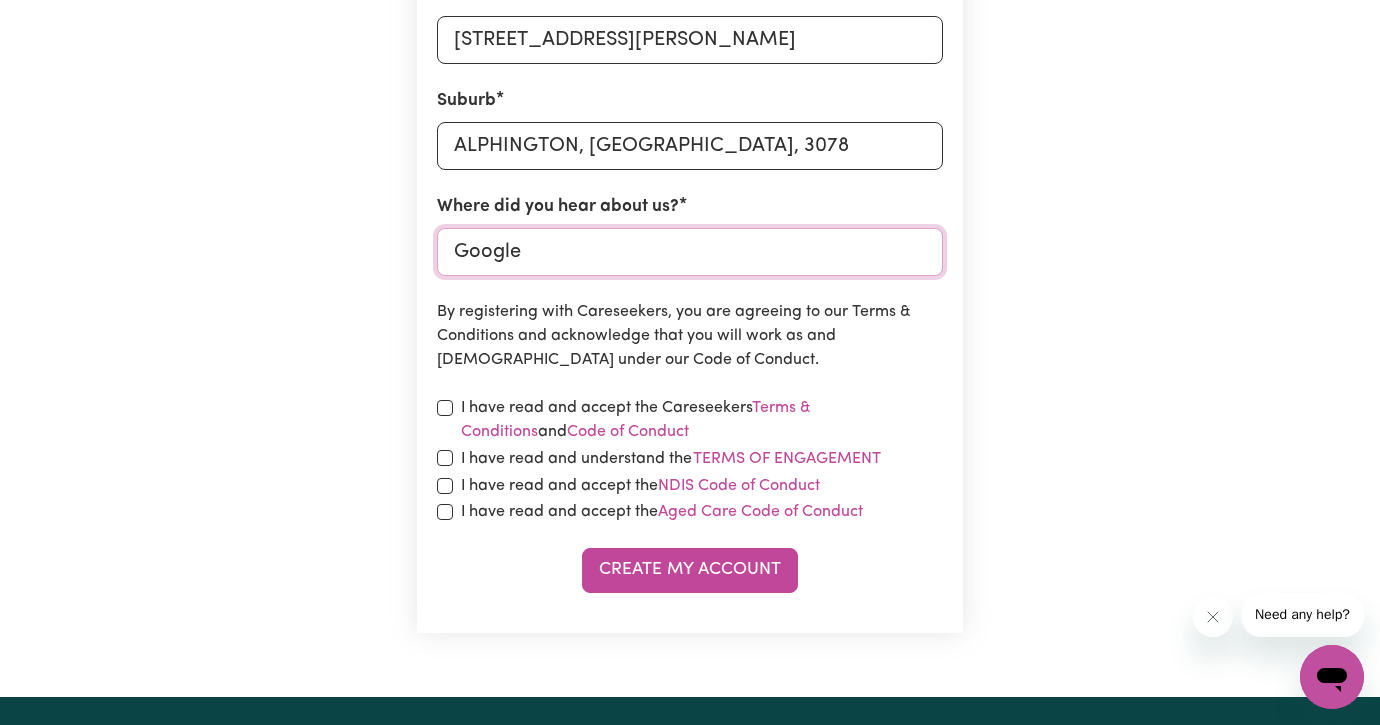 type on "Google" 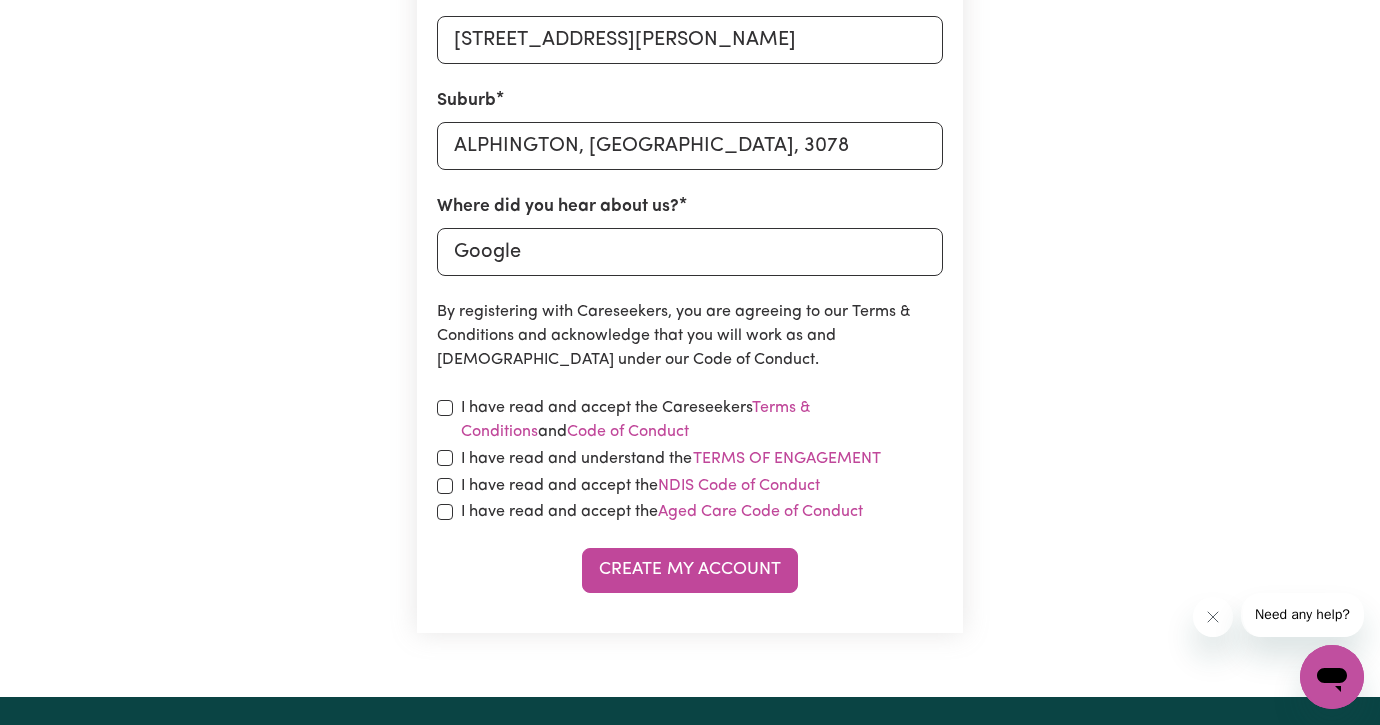 click at bounding box center [445, 408] 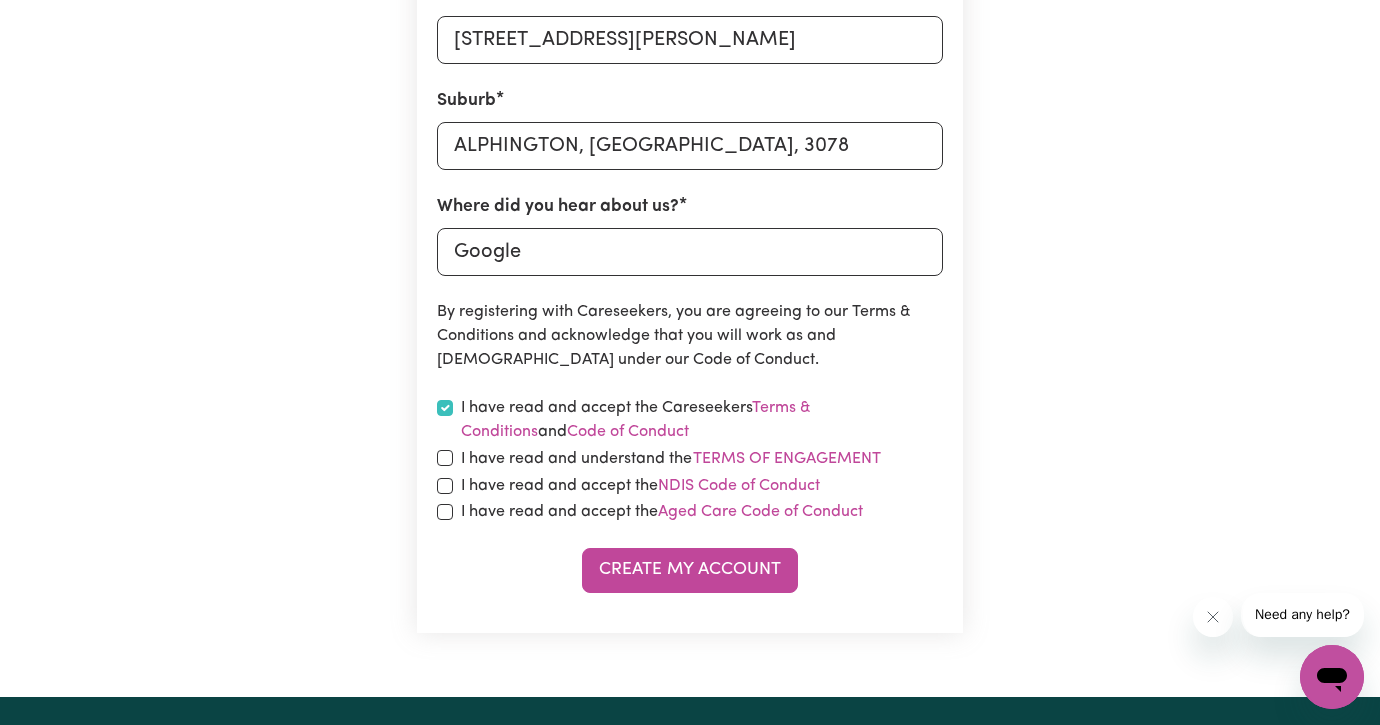 checkbox on "true" 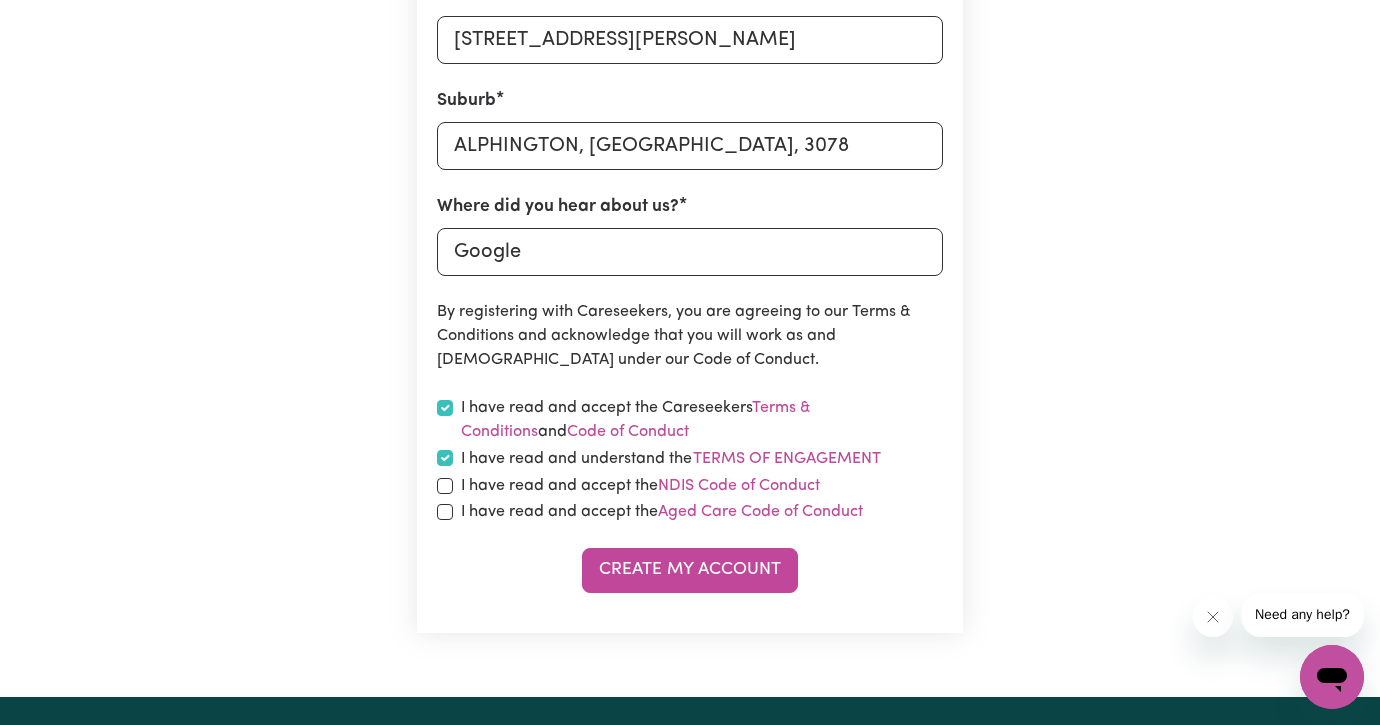checkbox on "true" 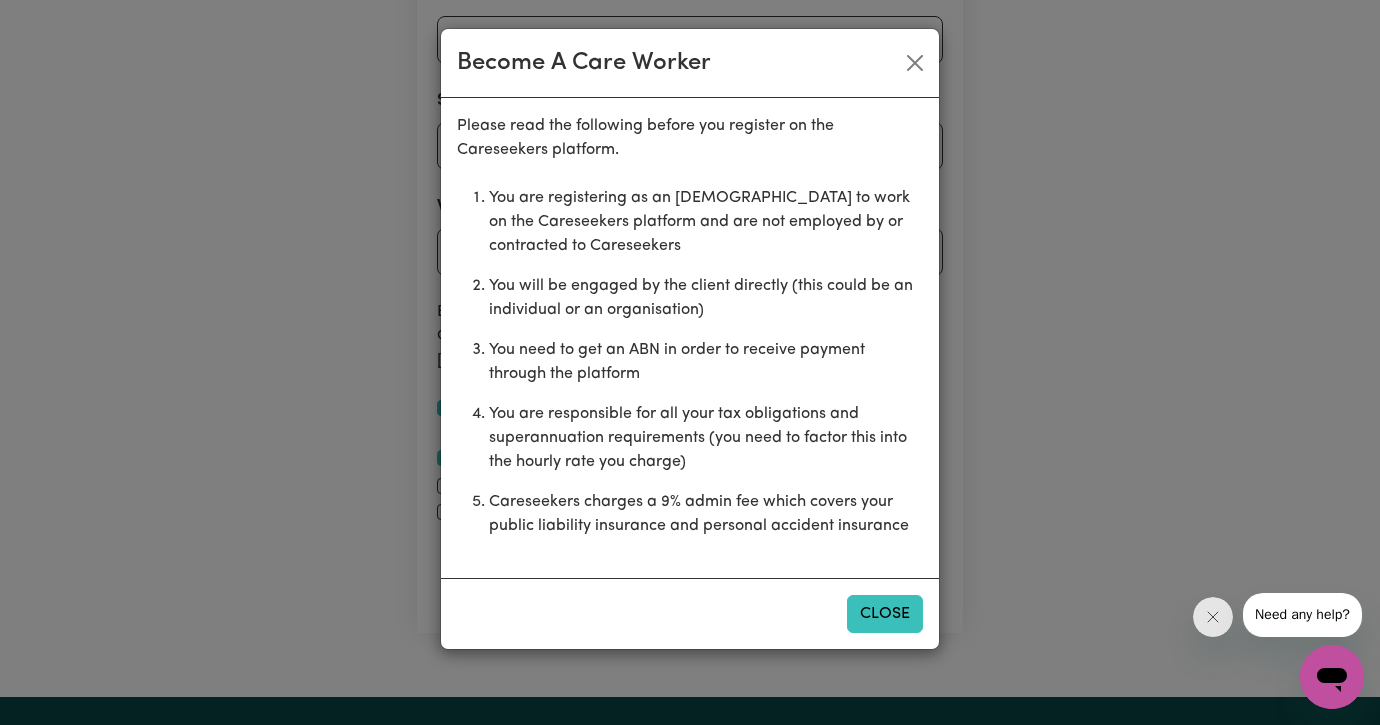 click on "Close" at bounding box center (885, 614) 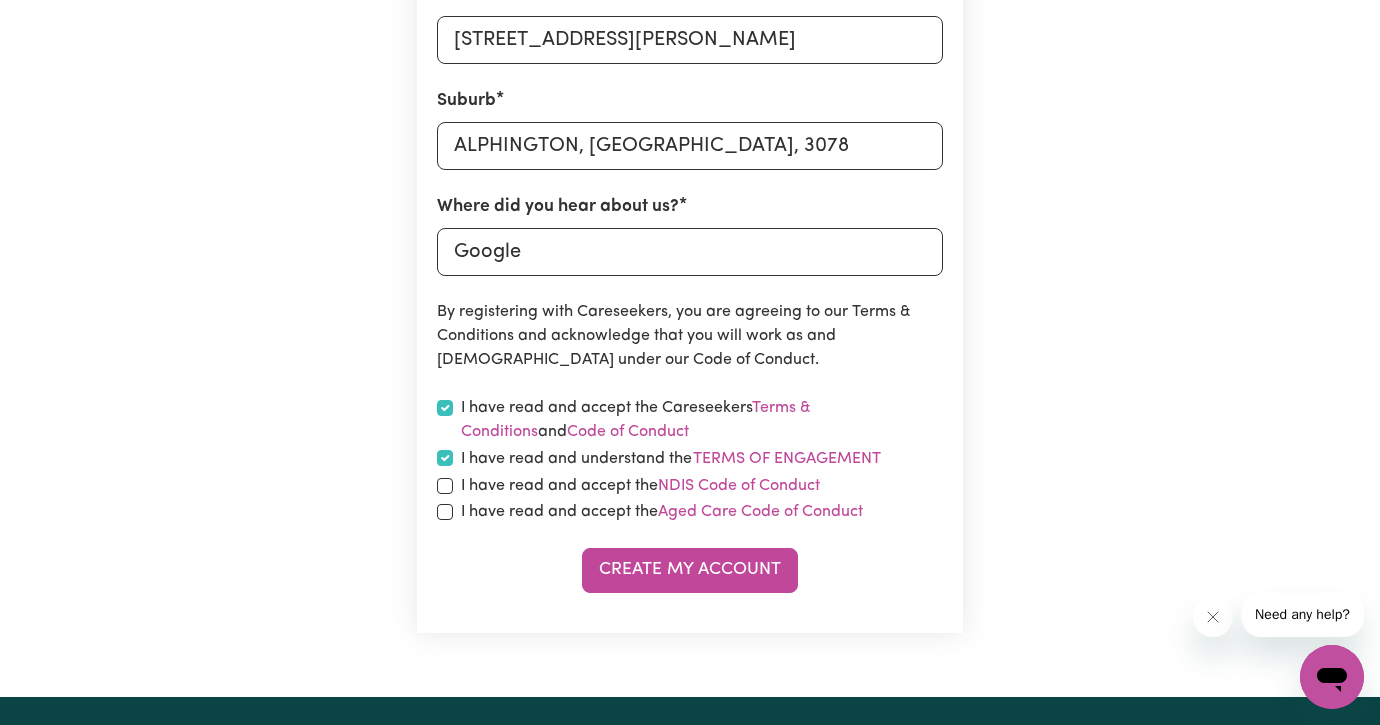 click at bounding box center [445, 486] 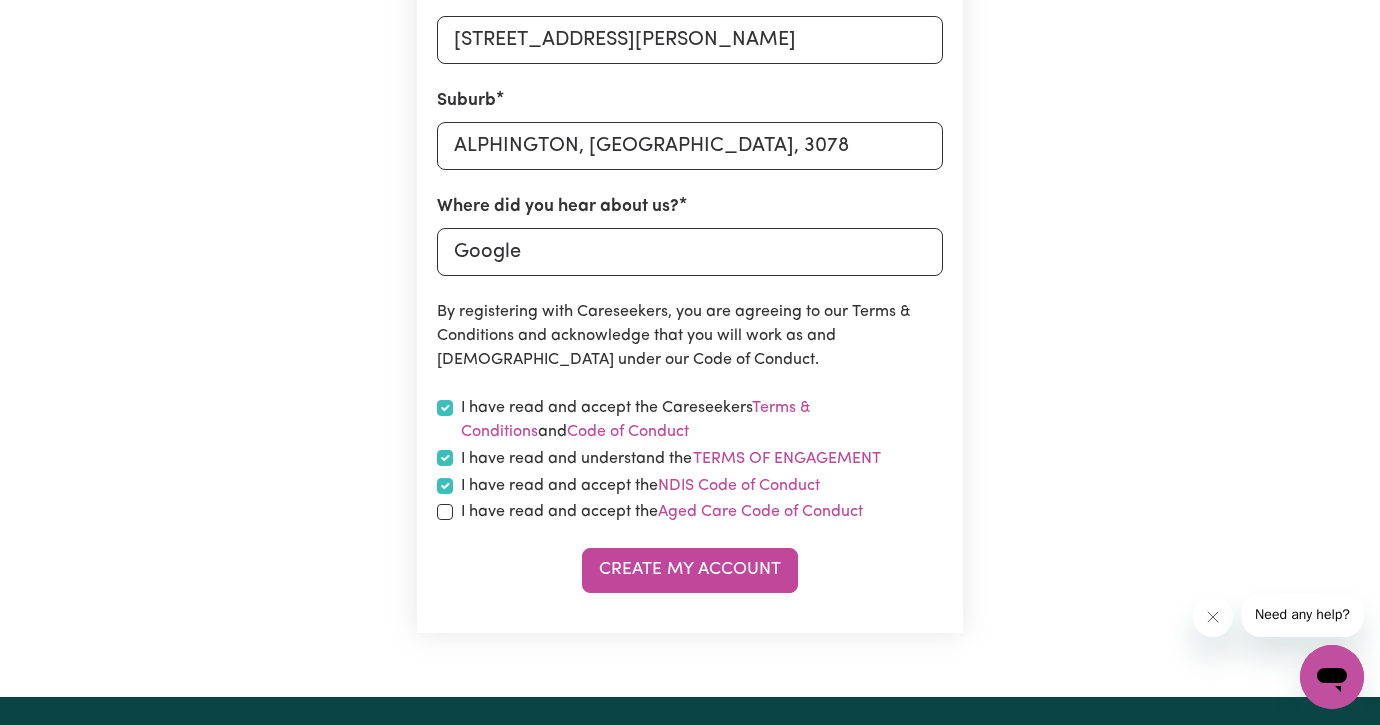 checkbox on "true" 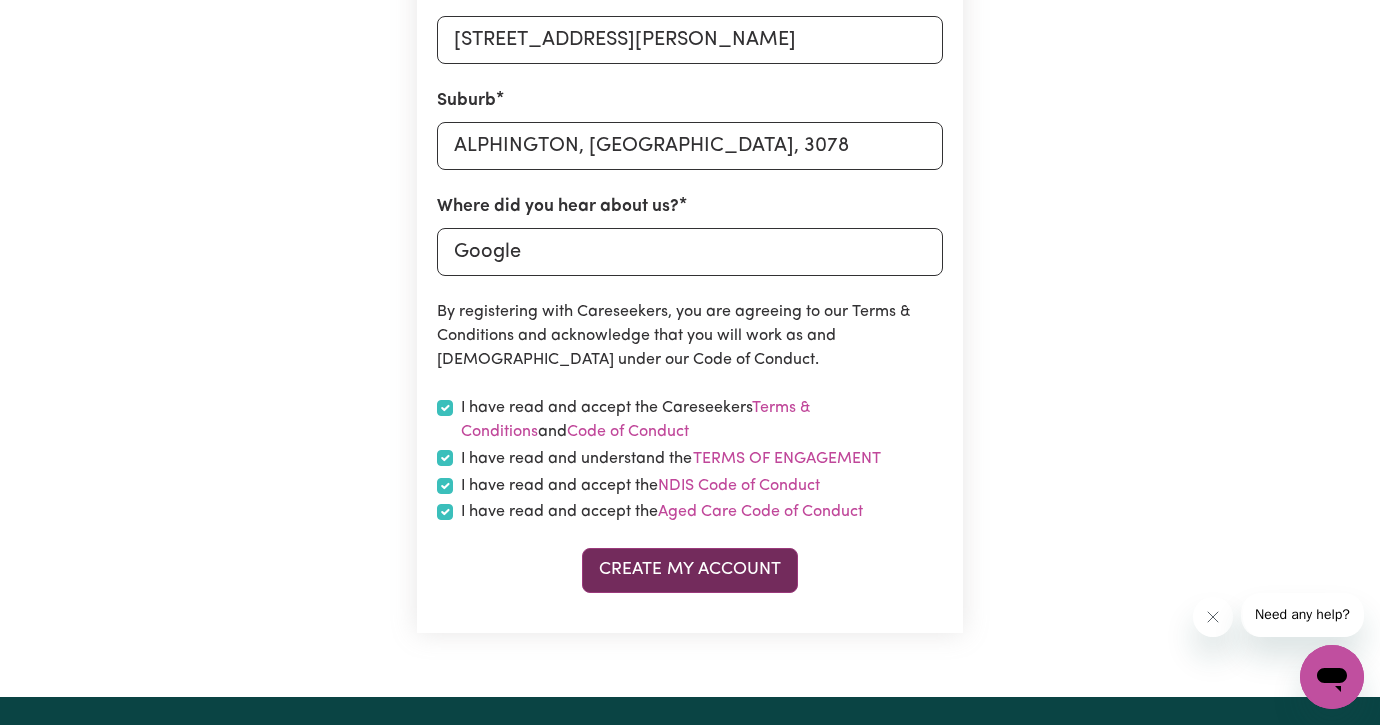 click on "Create My Account" at bounding box center (690, 570) 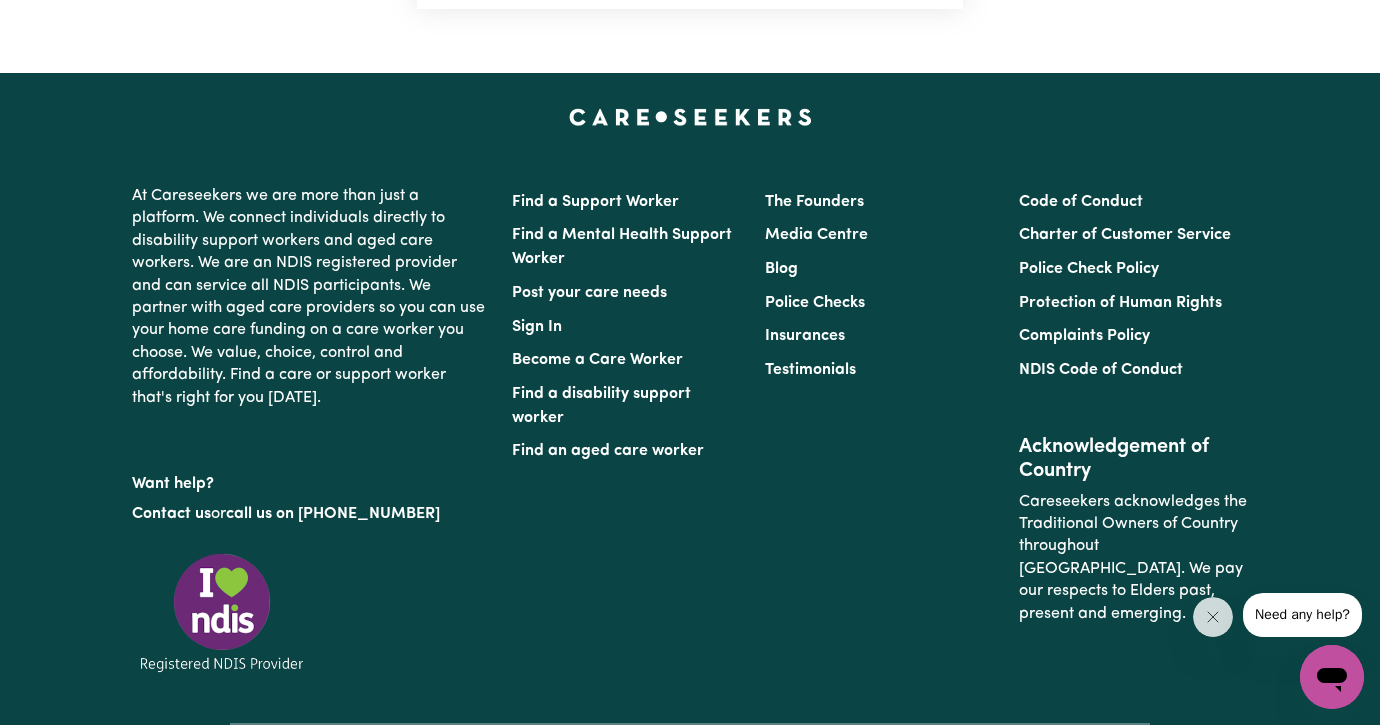 scroll, scrollTop: 0, scrollLeft: 0, axis: both 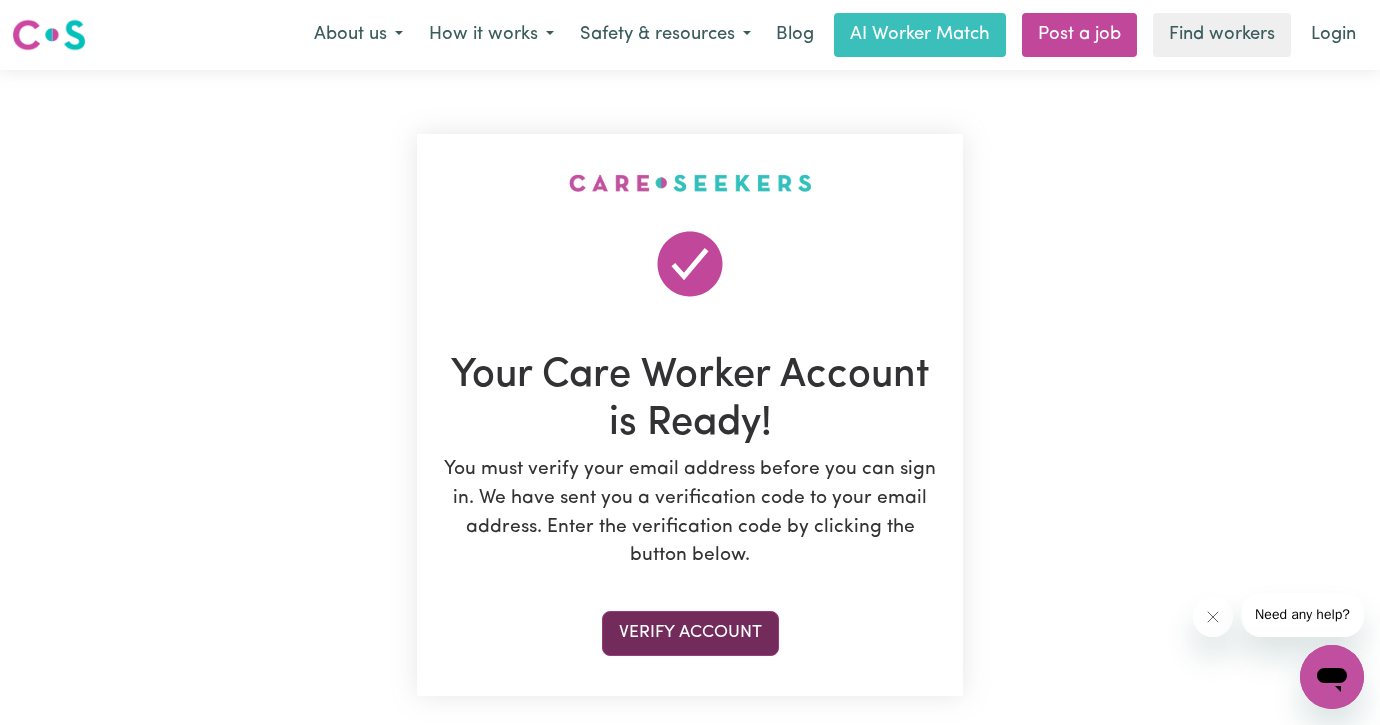 click on "Verify Account" at bounding box center (690, 633) 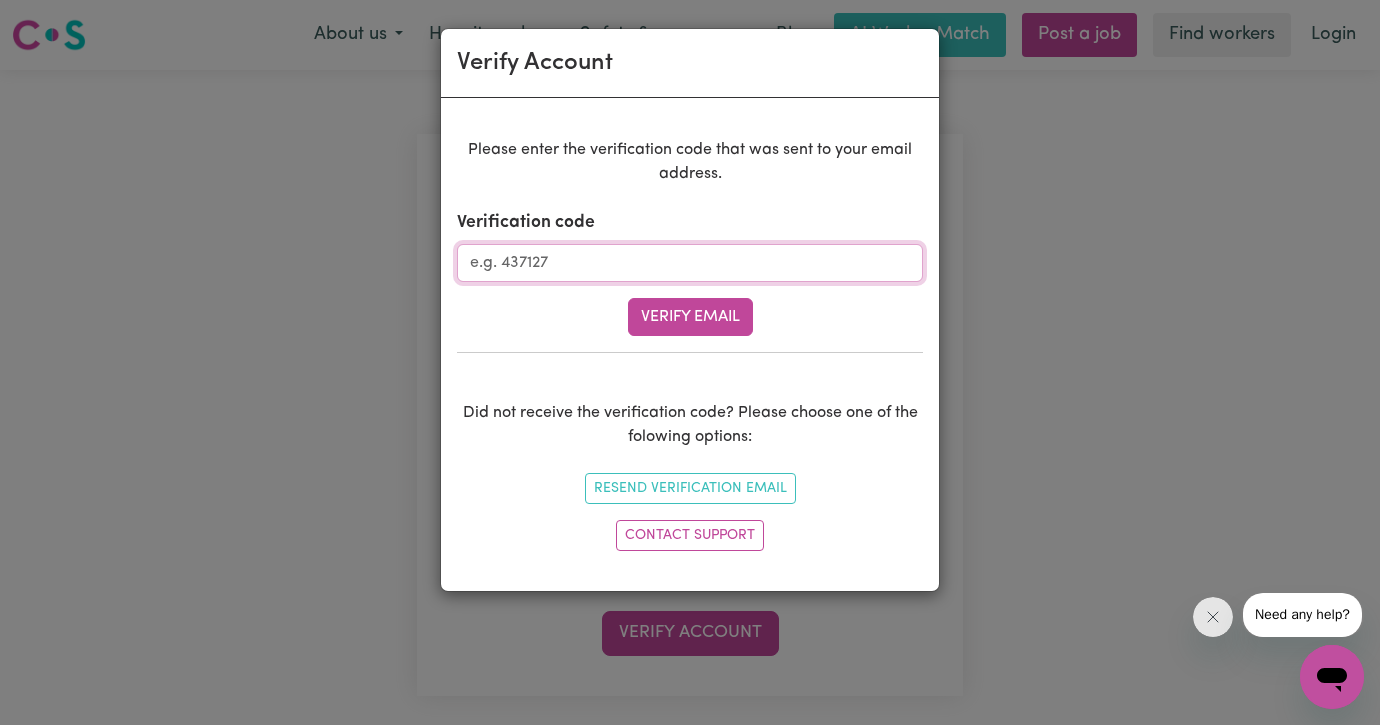click on "Verification code" at bounding box center (690, 263) 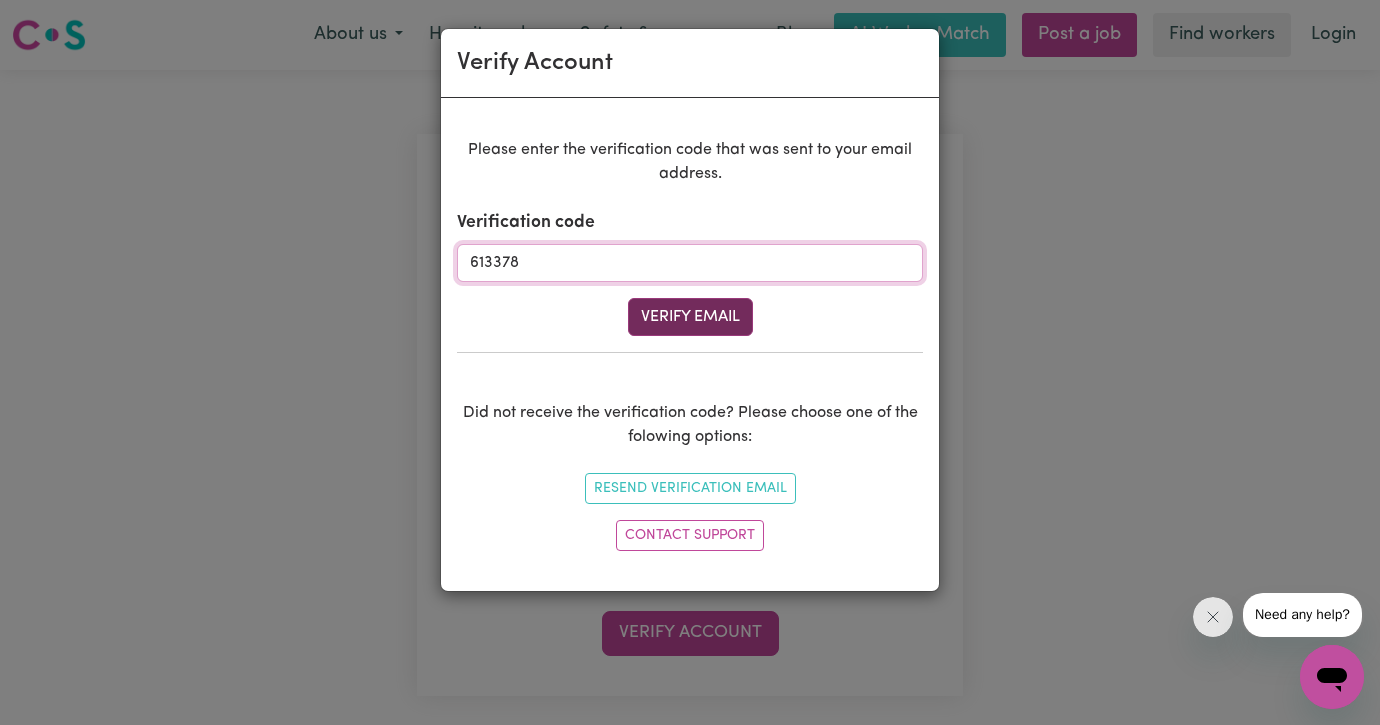 type on "613378" 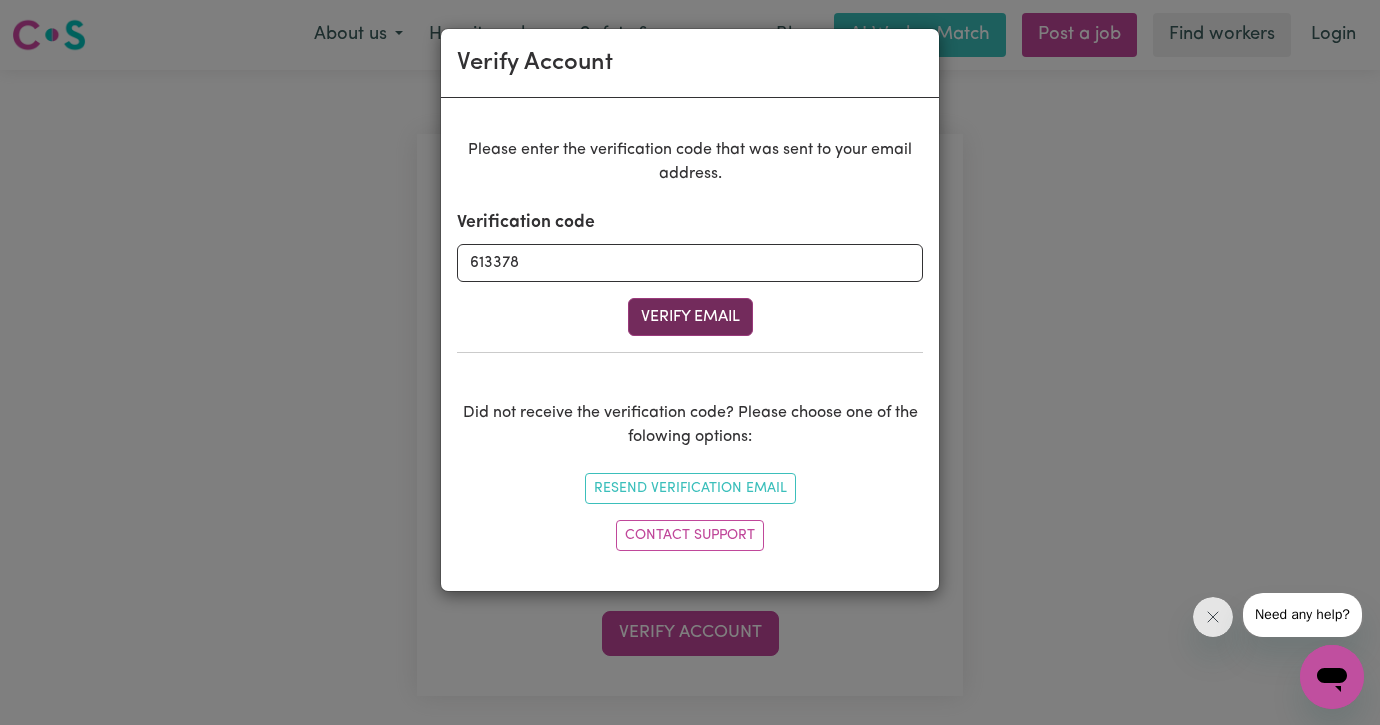 click on "Verify Email" at bounding box center [690, 317] 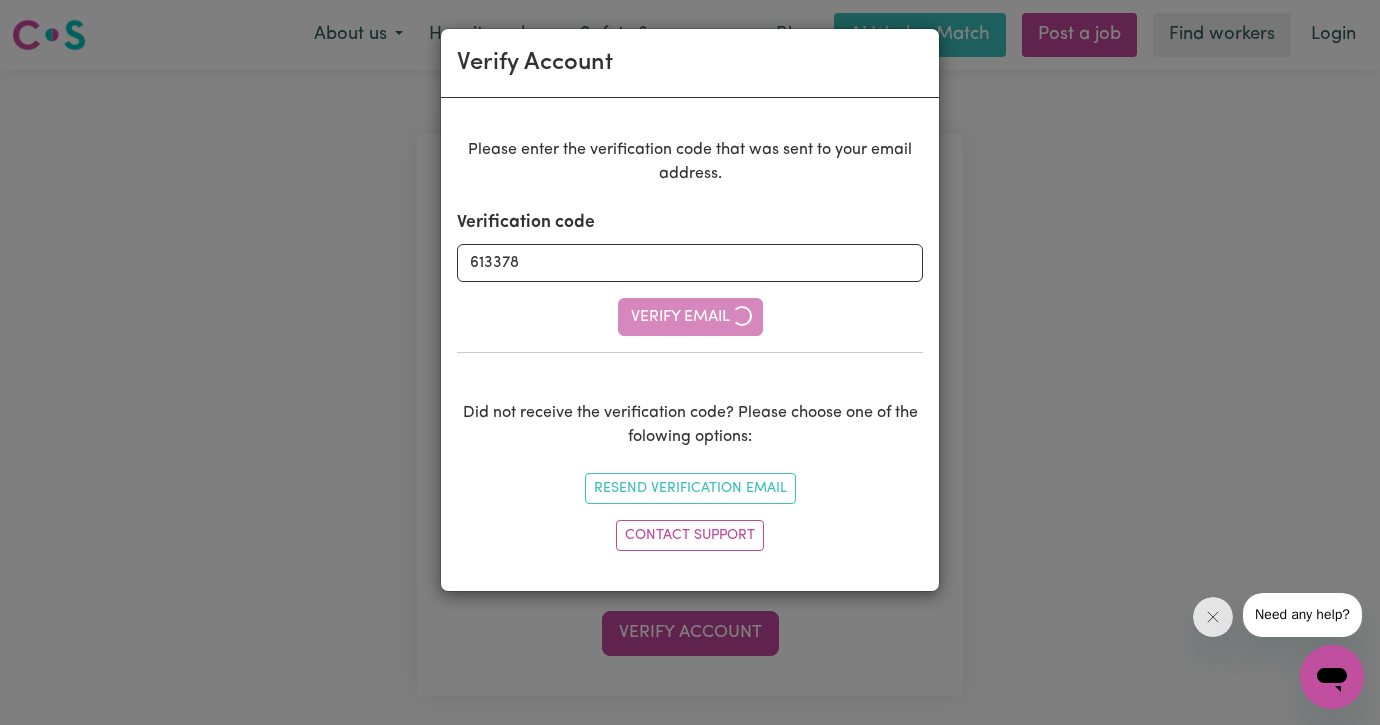 type 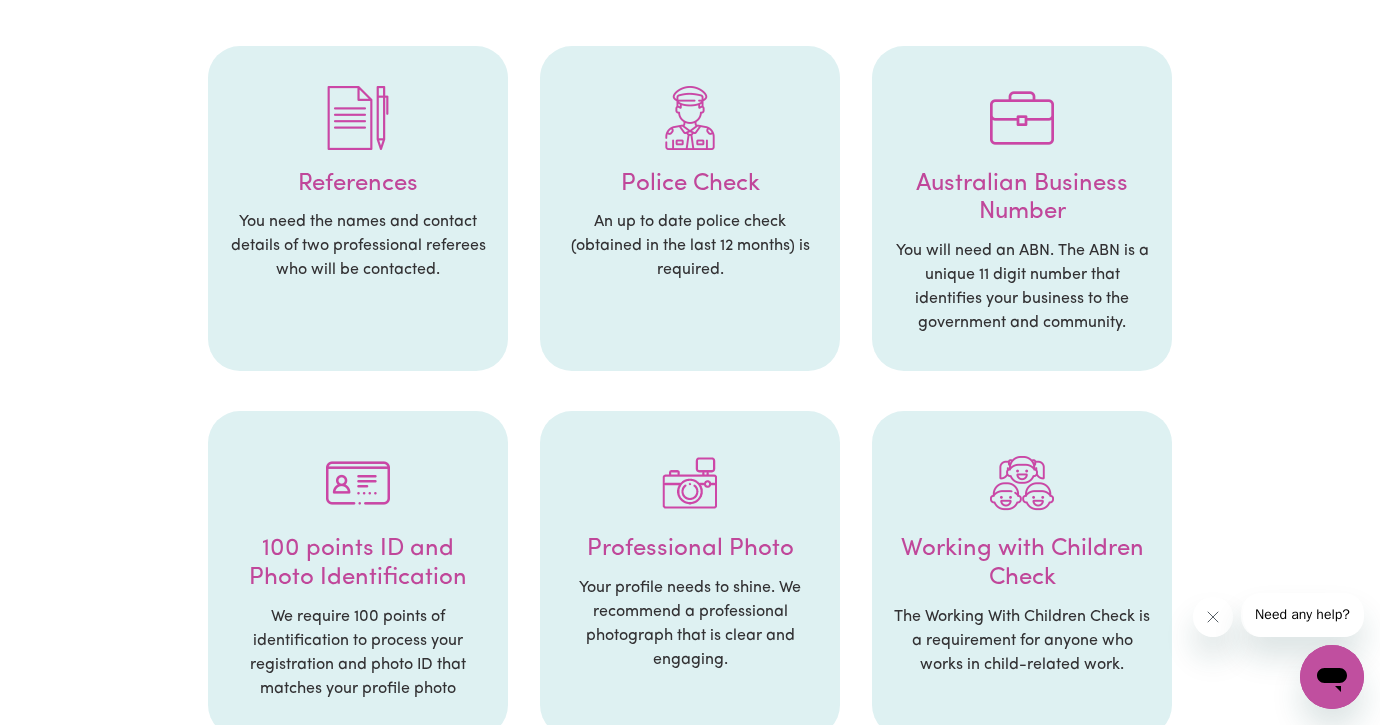 scroll, scrollTop: 436, scrollLeft: 0, axis: vertical 